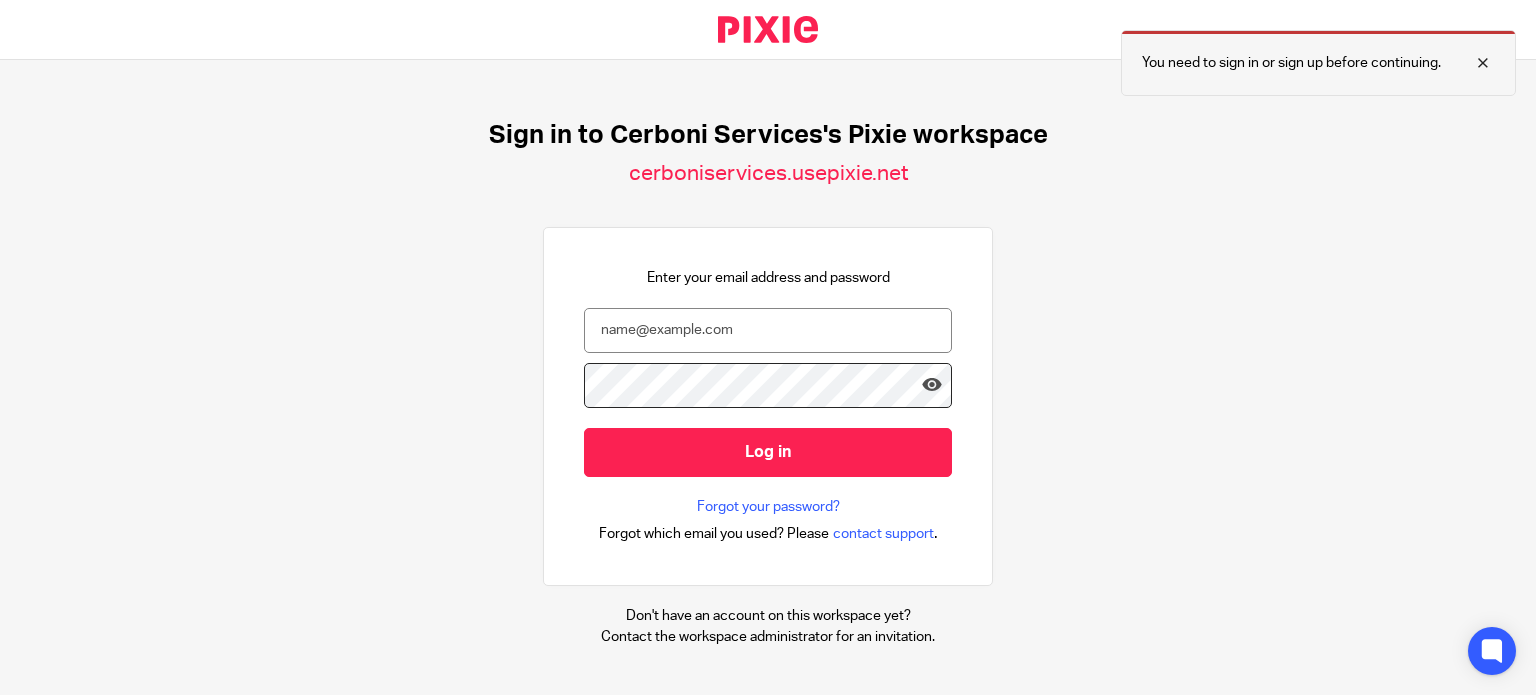 scroll, scrollTop: 0, scrollLeft: 0, axis: both 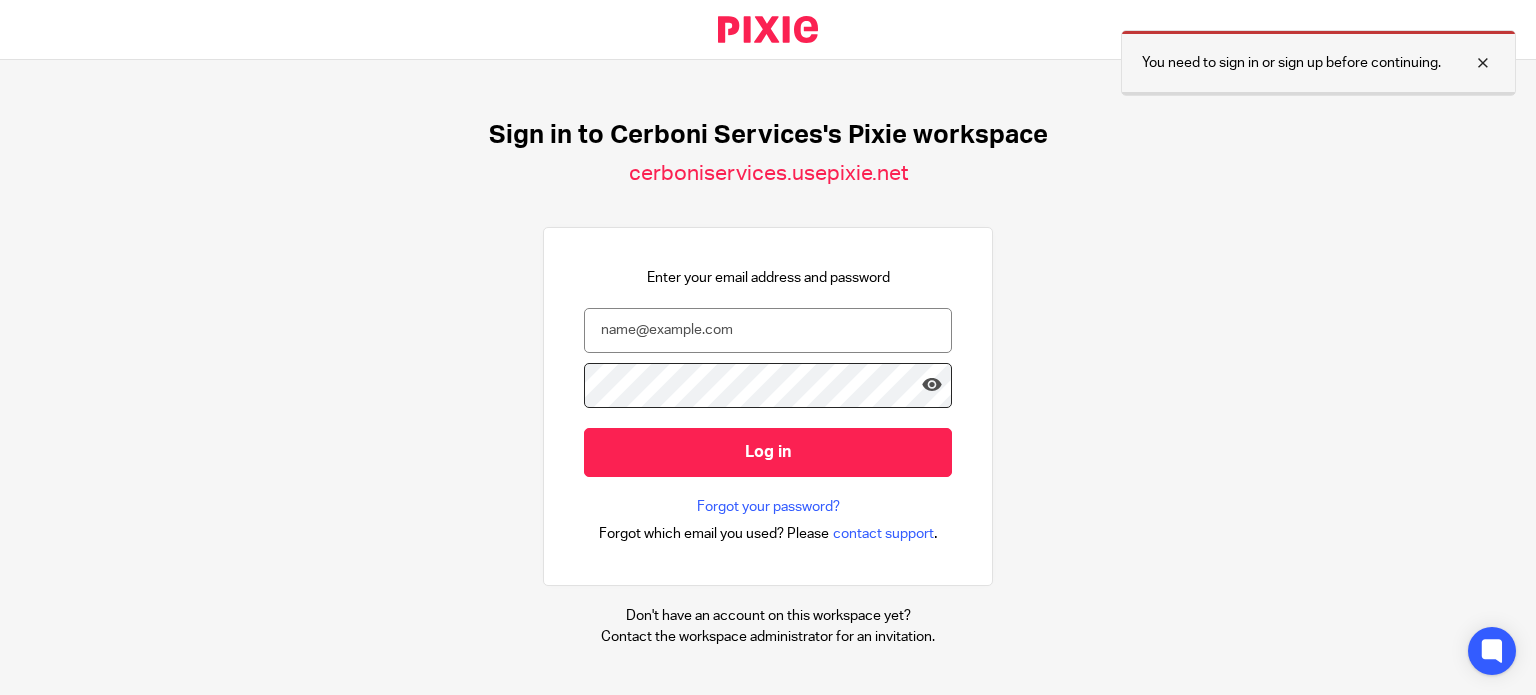 click at bounding box center [1468, 63] 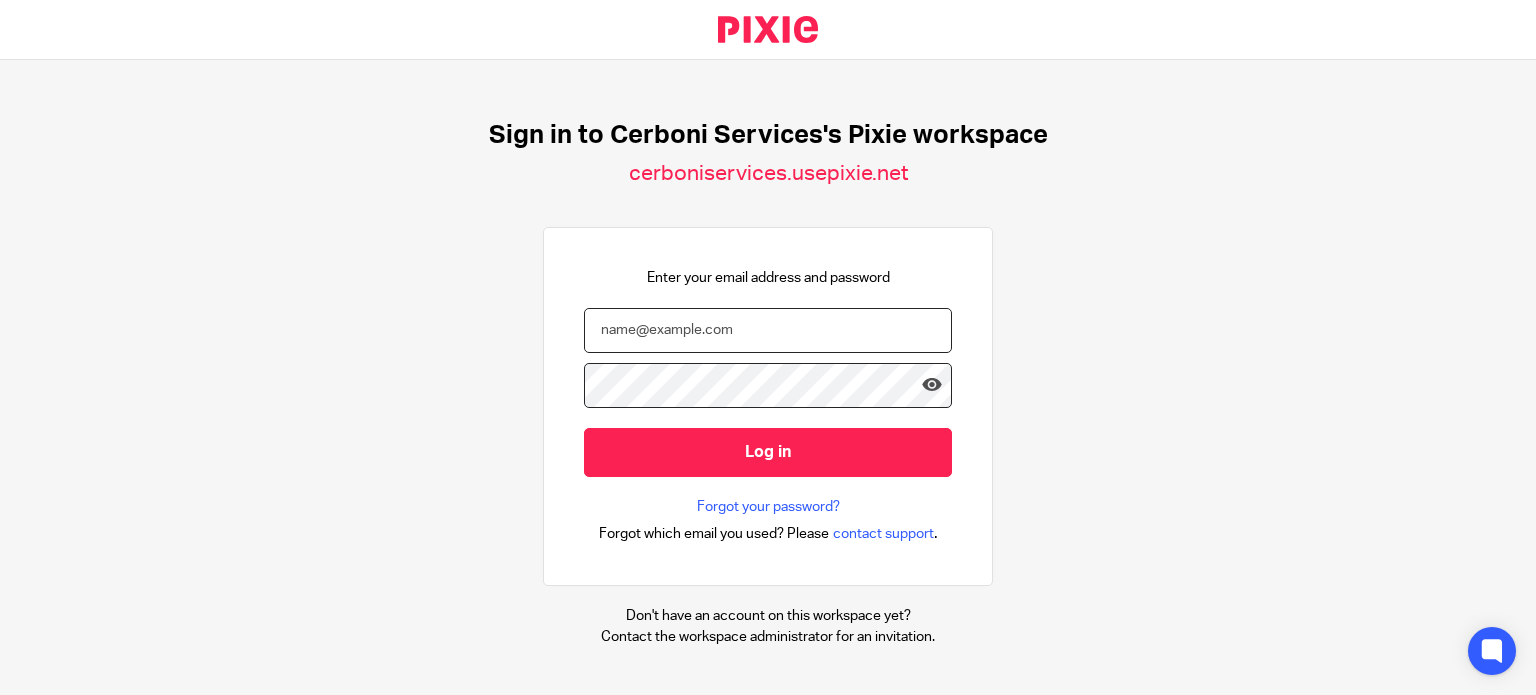 click at bounding box center (768, 330) 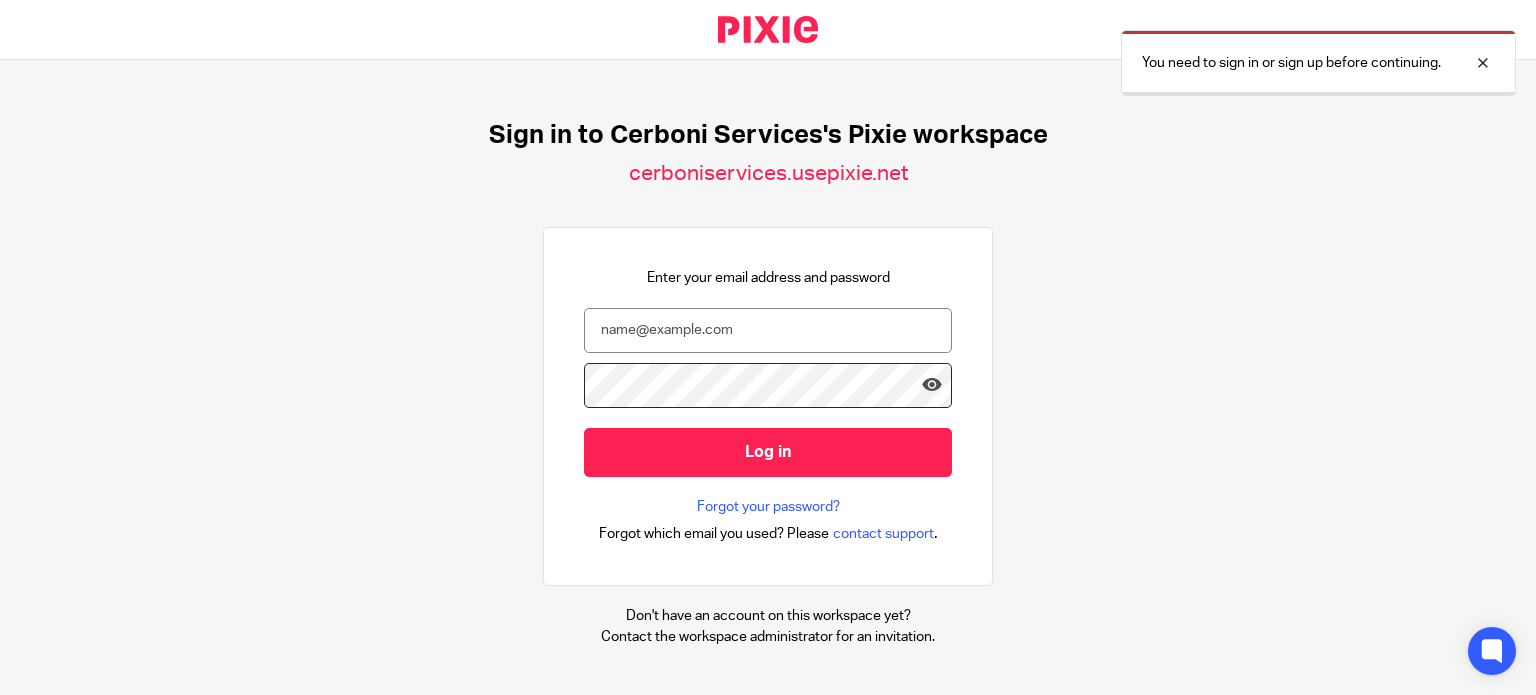scroll, scrollTop: 0, scrollLeft: 0, axis: both 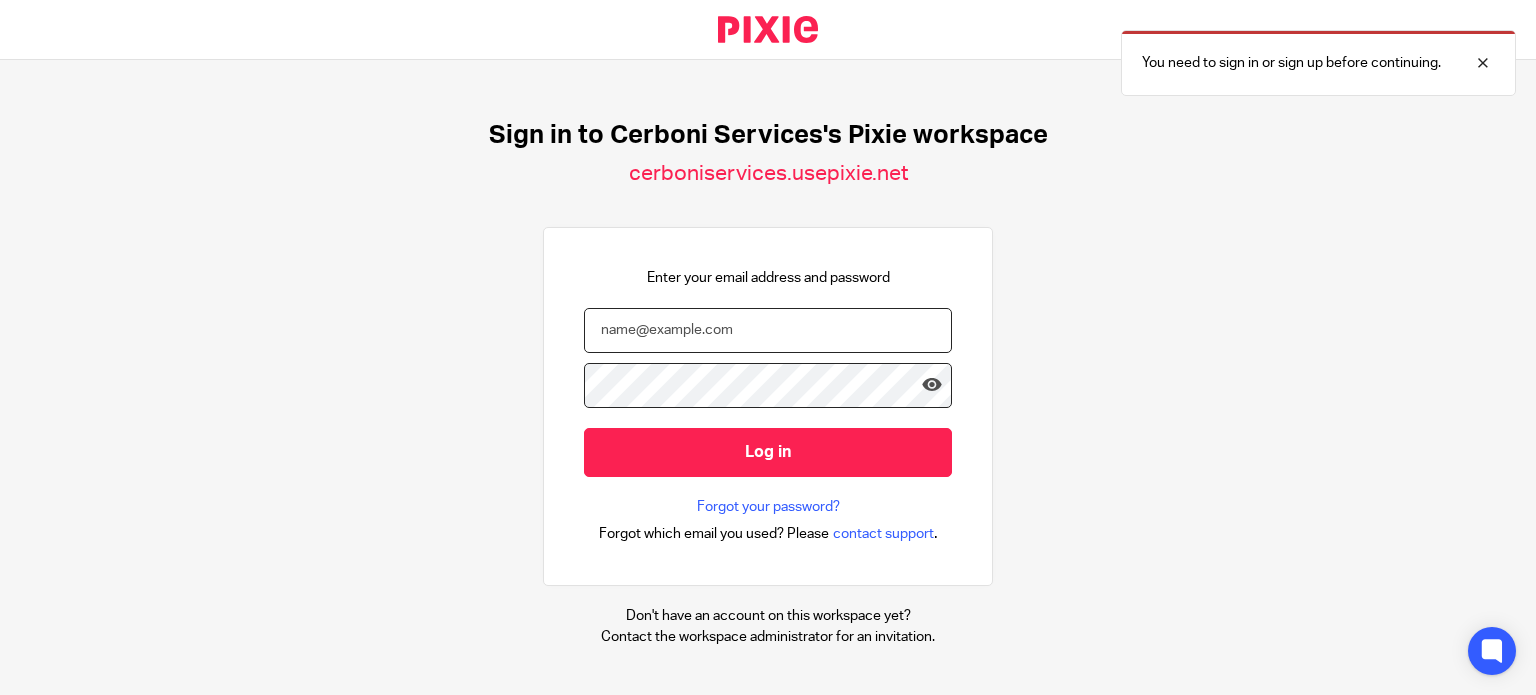click at bounding box center (768, 330) 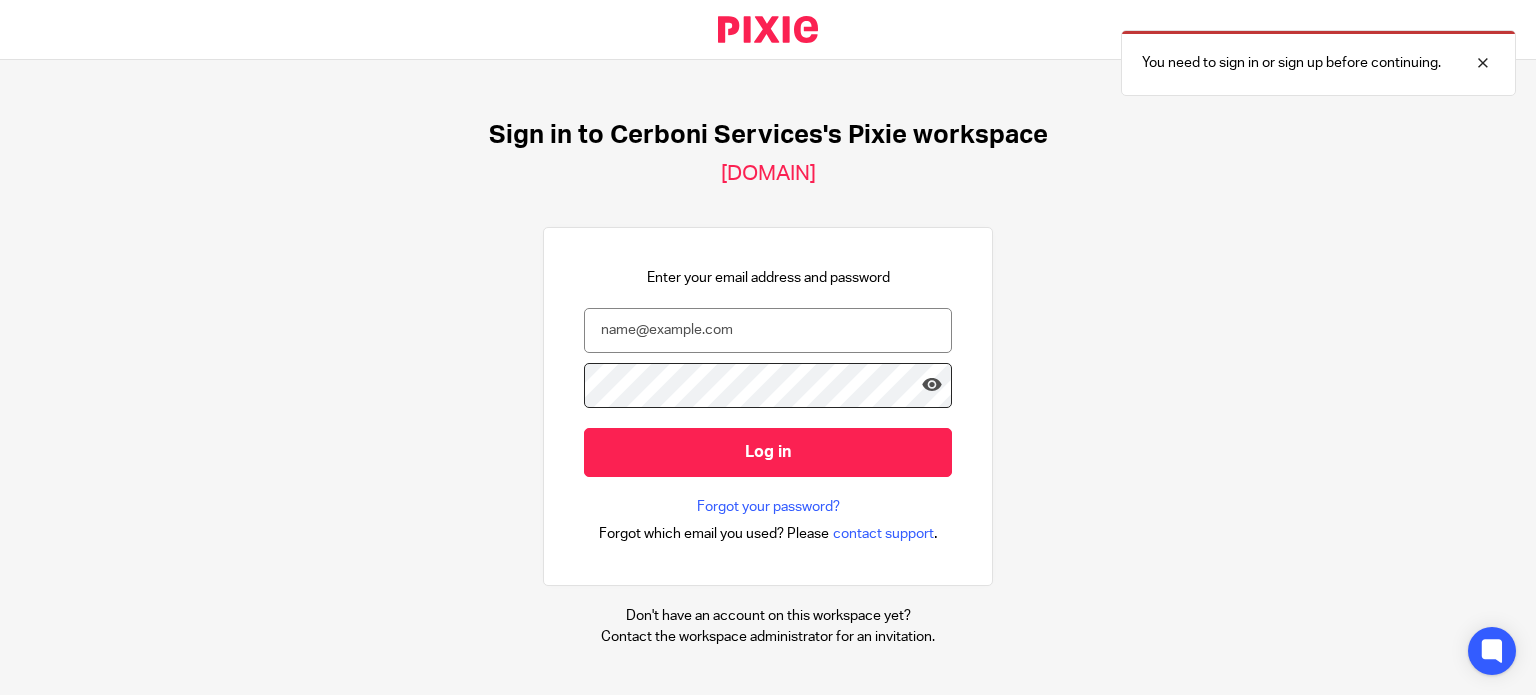 scroll, scrollTop: 0, scrollLeft: 0, axis: both 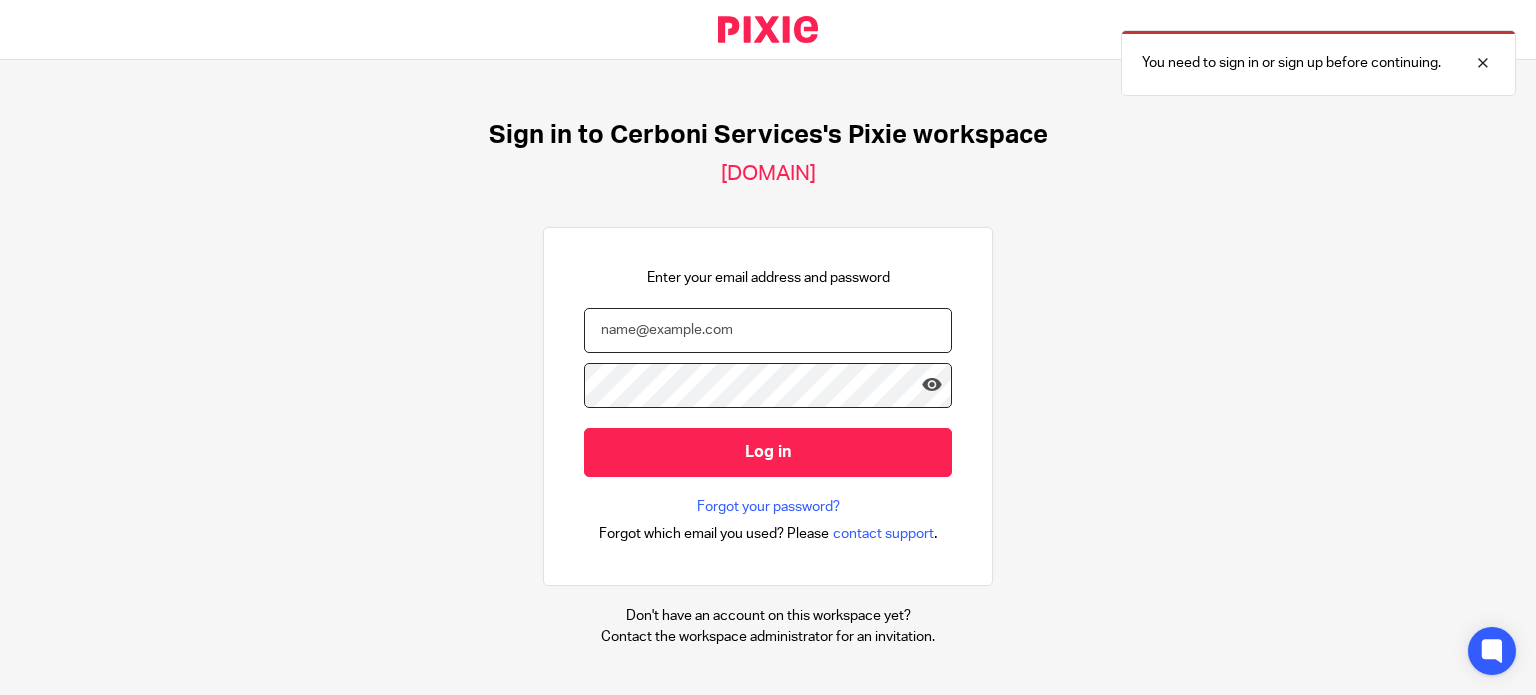 click at bounding box center [768, 330] 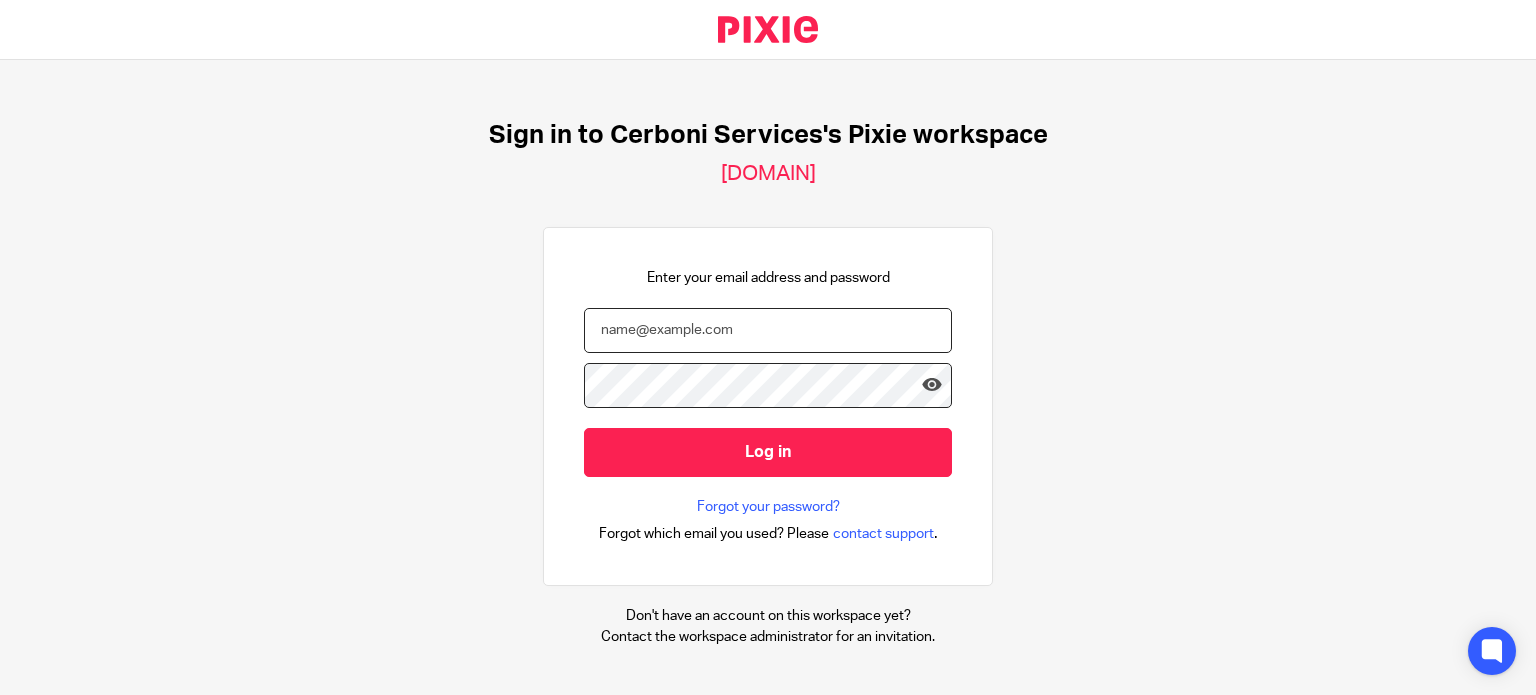 click at bounding box center (768, 330) 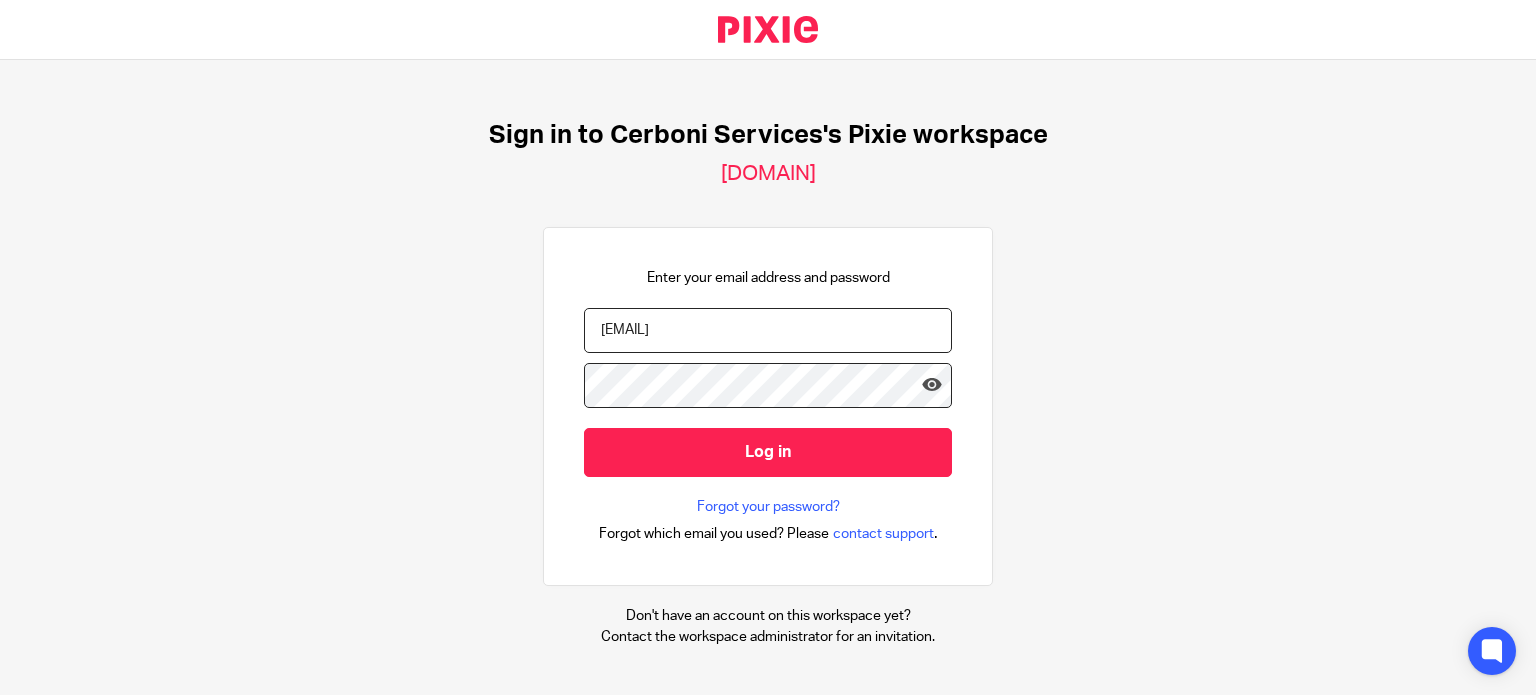 type on "[EMAIL]" 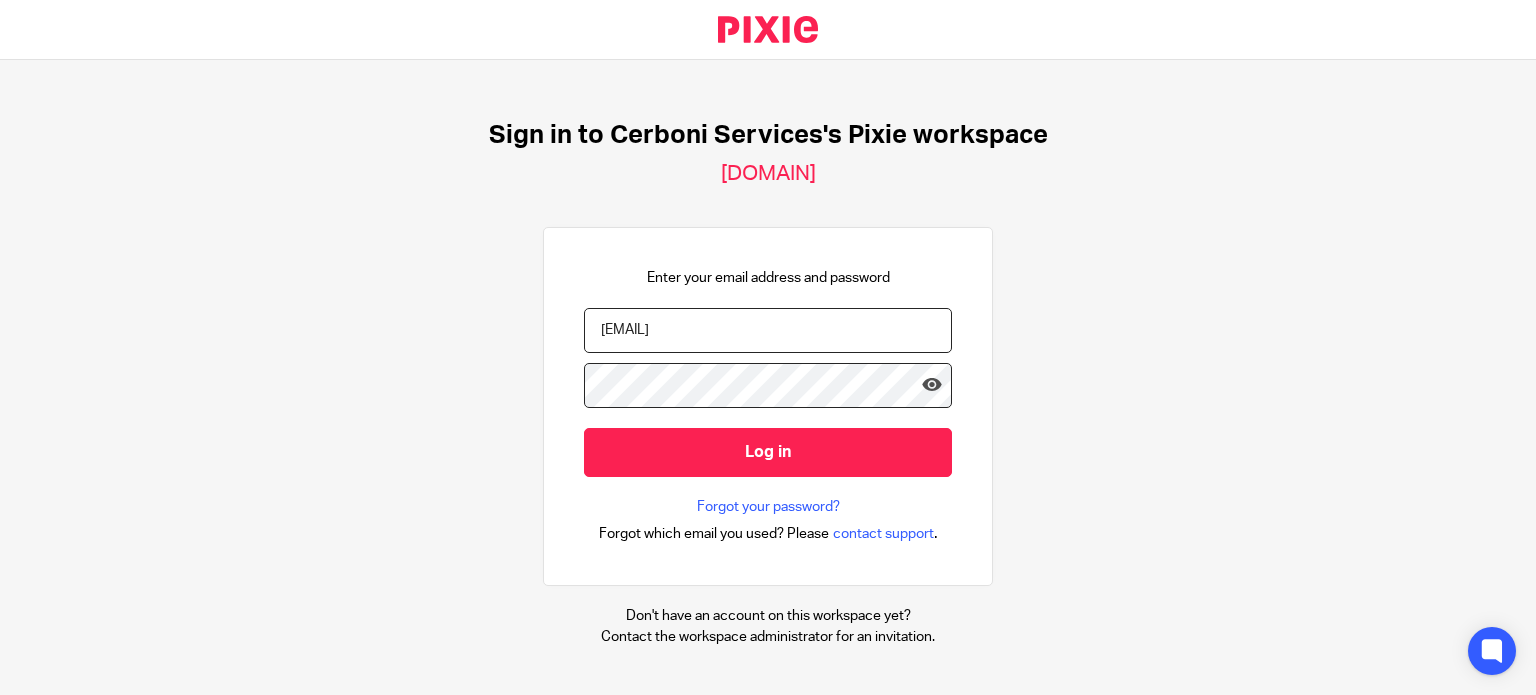 click on "Log in" at bounding box center (768, 452) 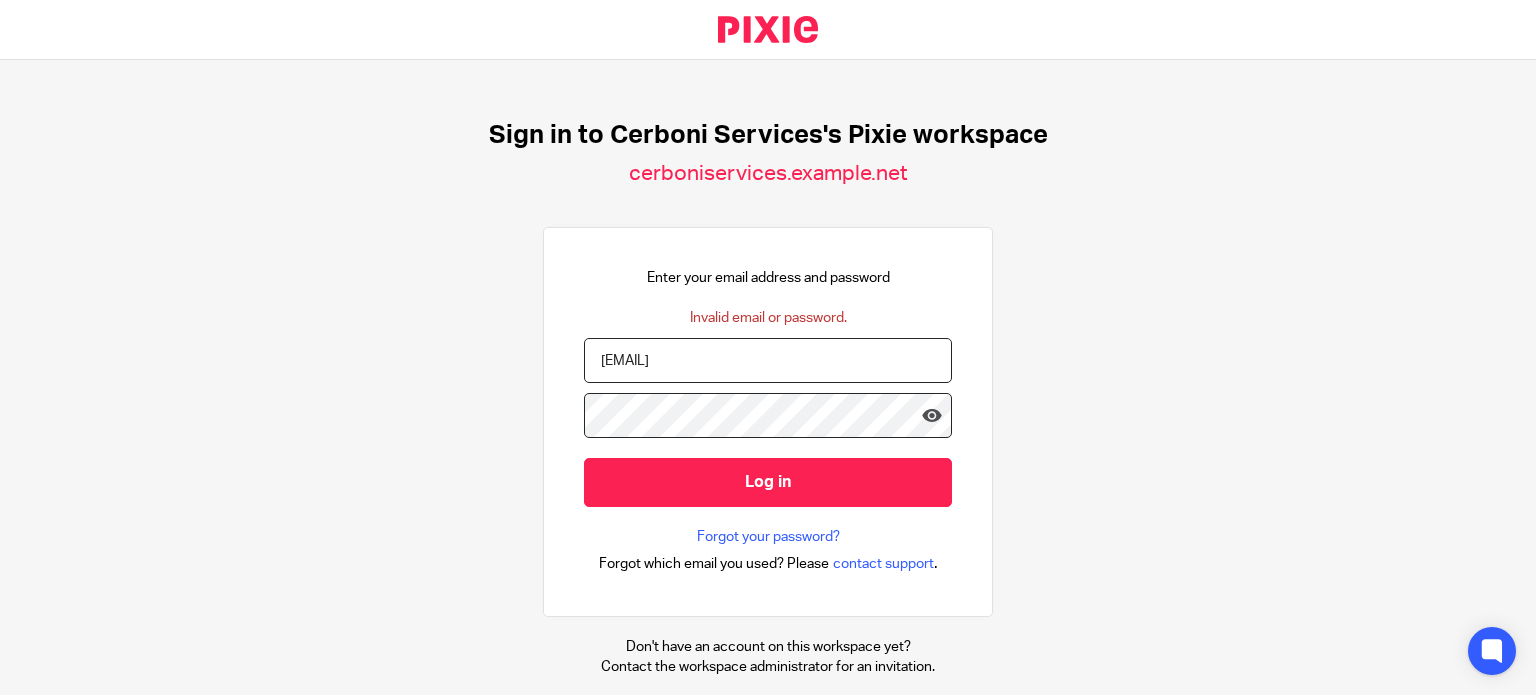 scroll, scrollTop: 0, scrollLeft: 0, axis: both 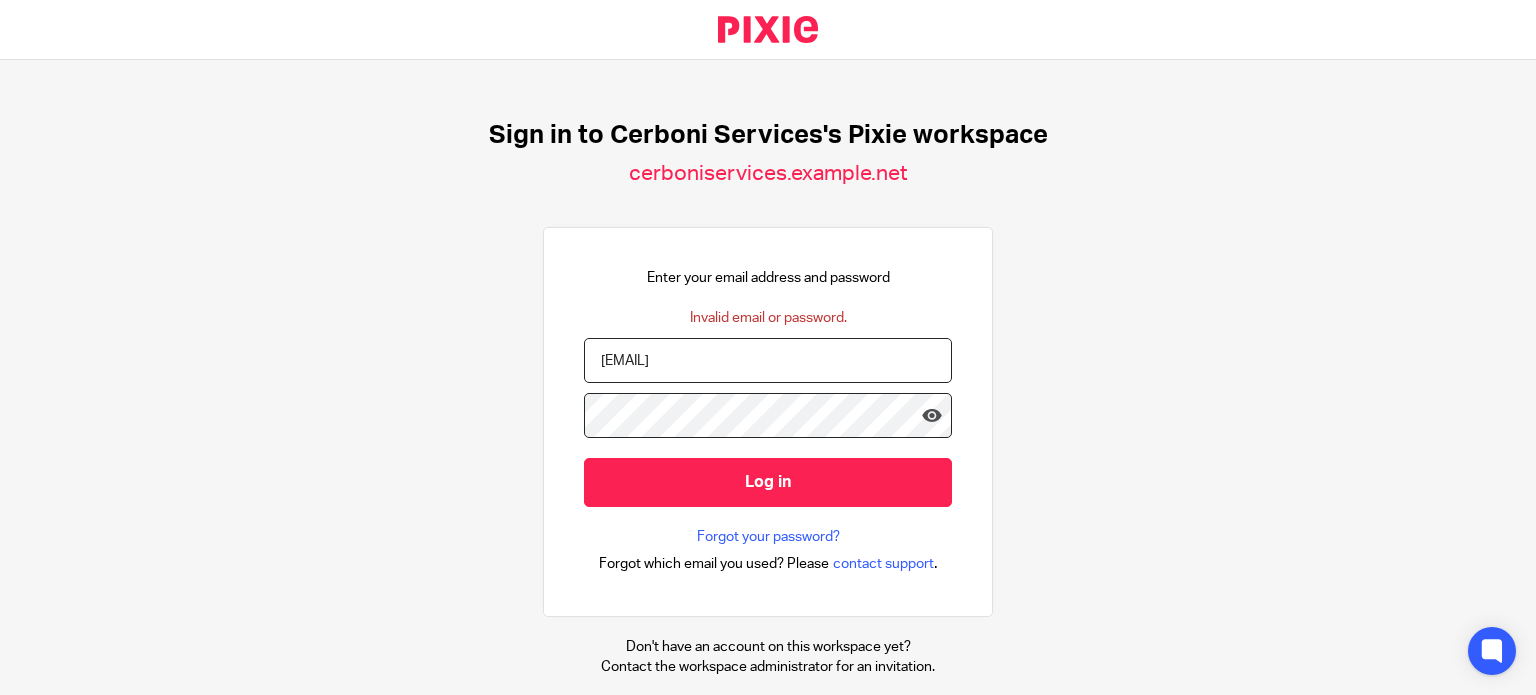 click on "Log in" at bounding box center [768, 482] 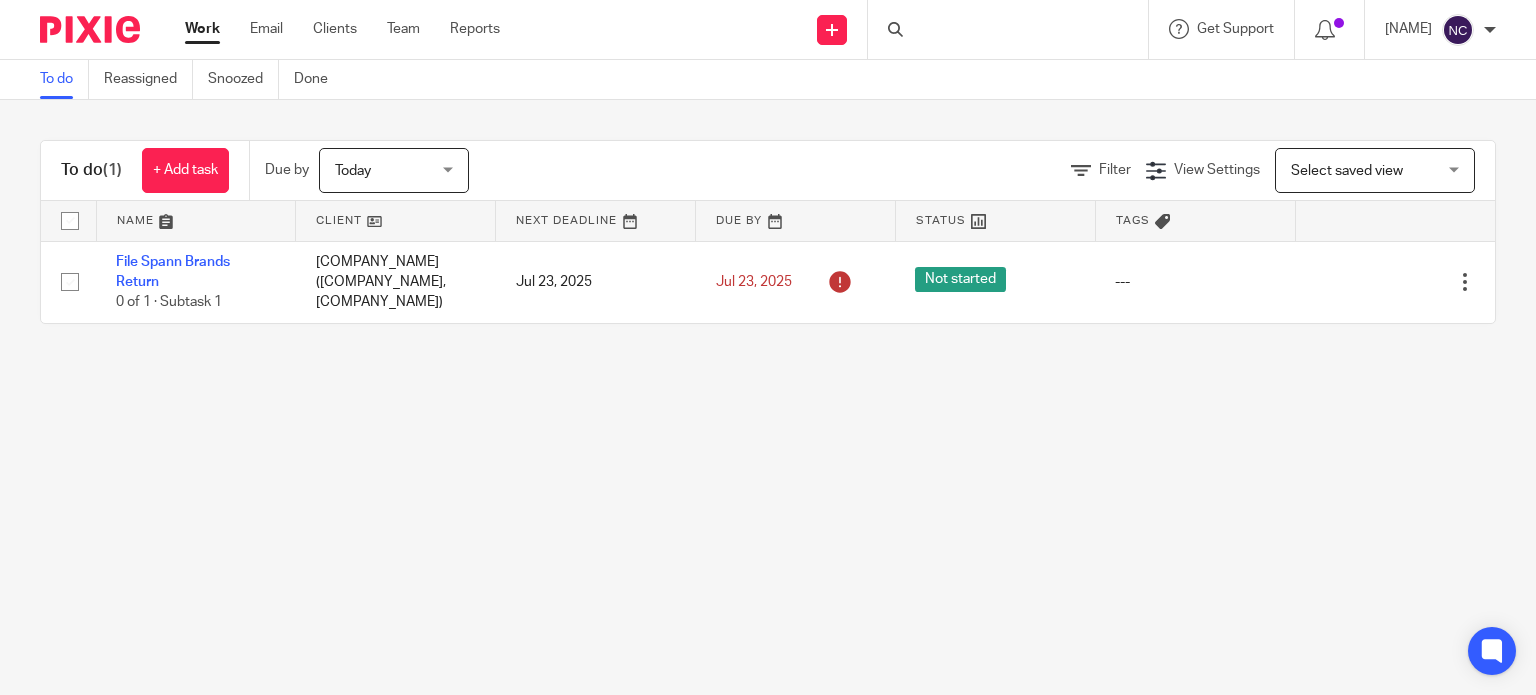 scroll, scrollTop: 0, scrollLeft: 0, axis: both 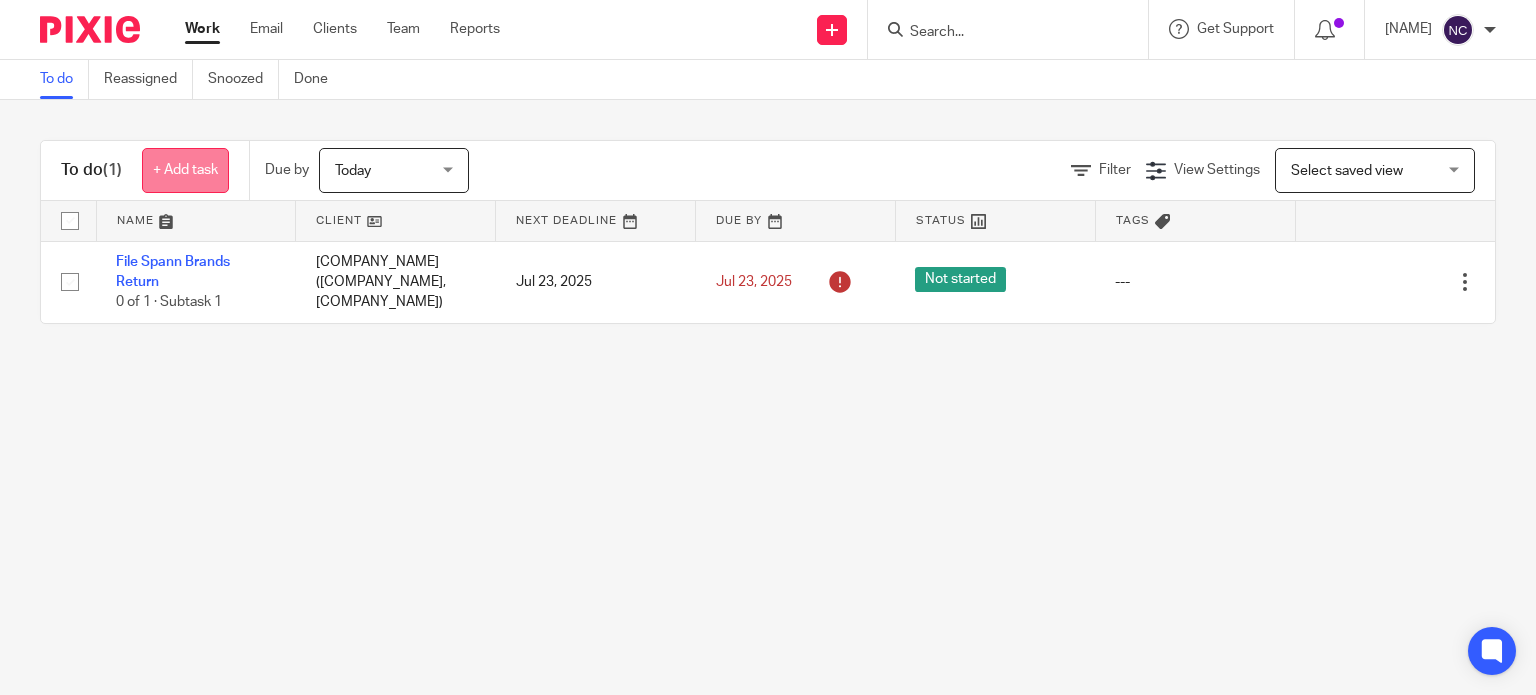 click on "+ Add task" at bounding box center (185, 170) 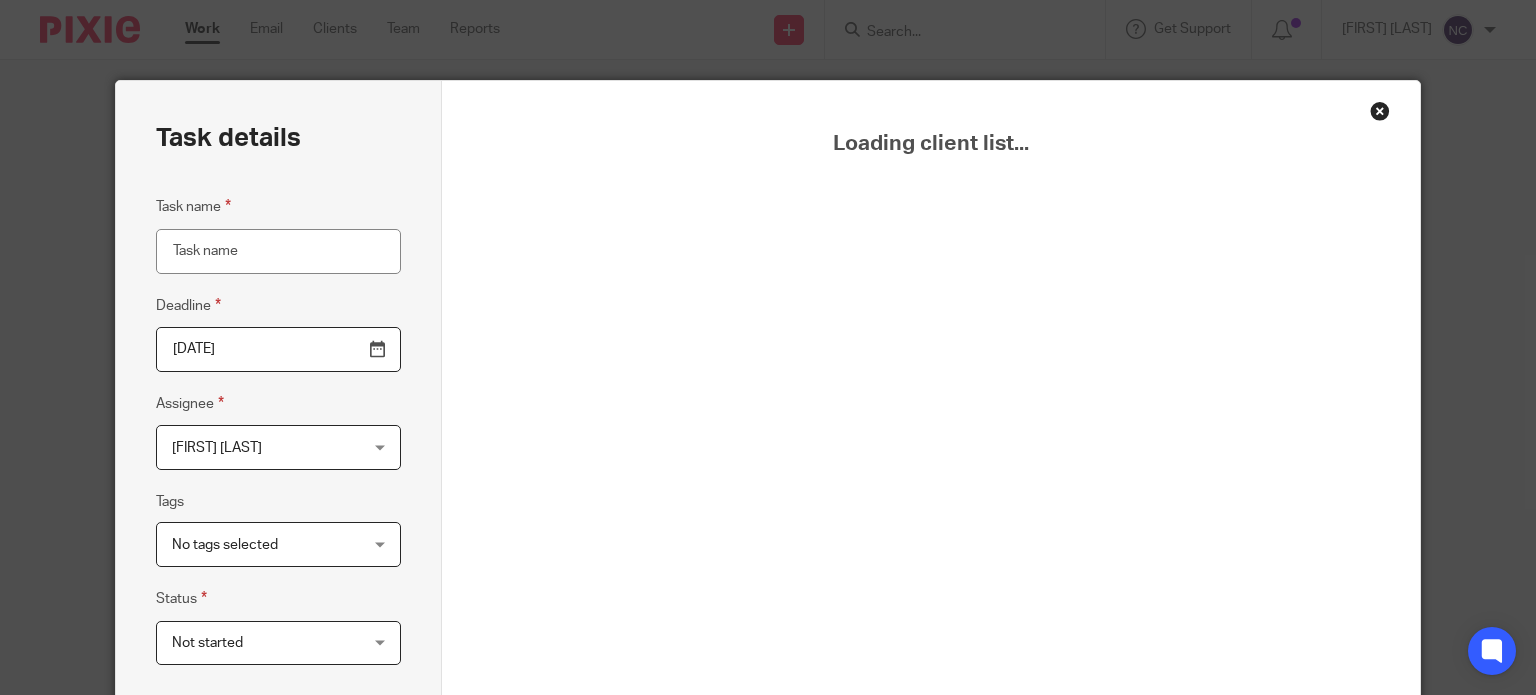 scroll, scrollTop: 0, scrollLeft: 0, axis: both 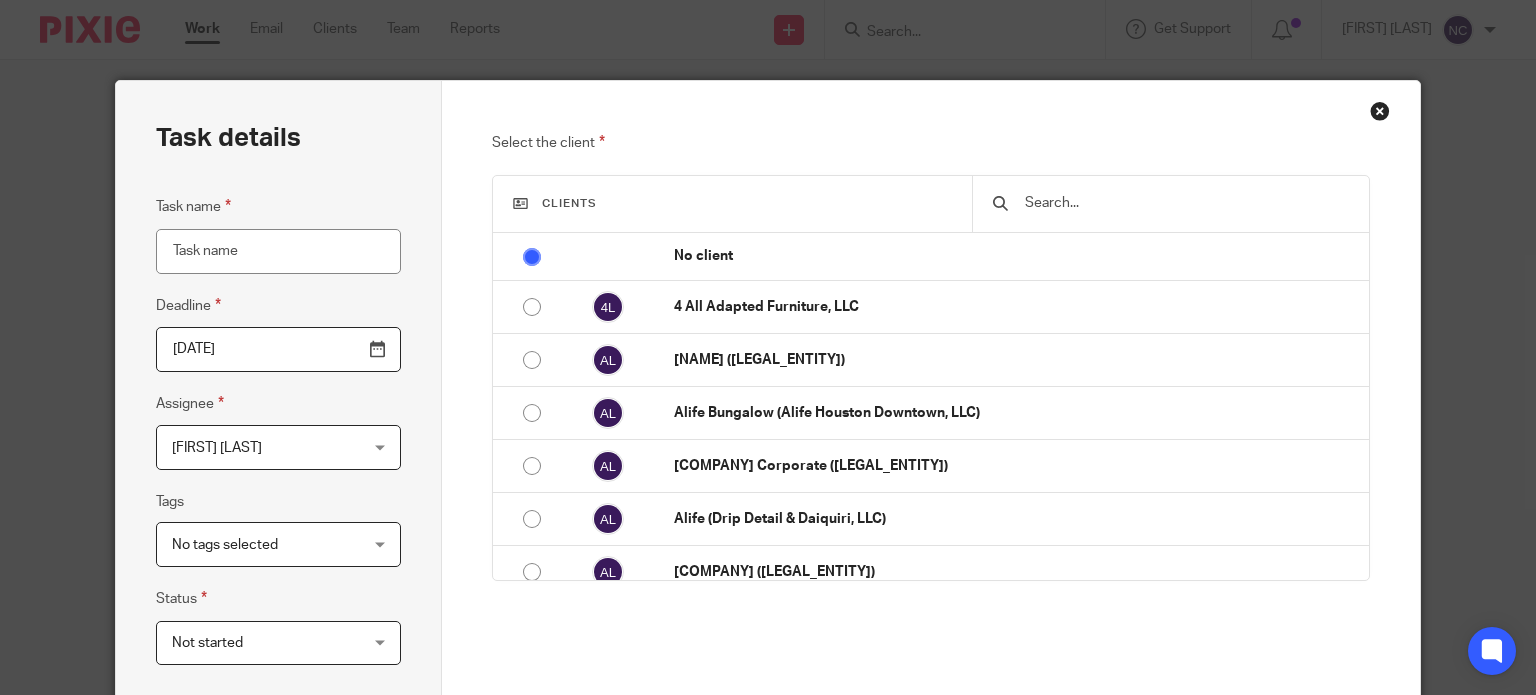 click on "Task name" at bounding box center [278, 251] 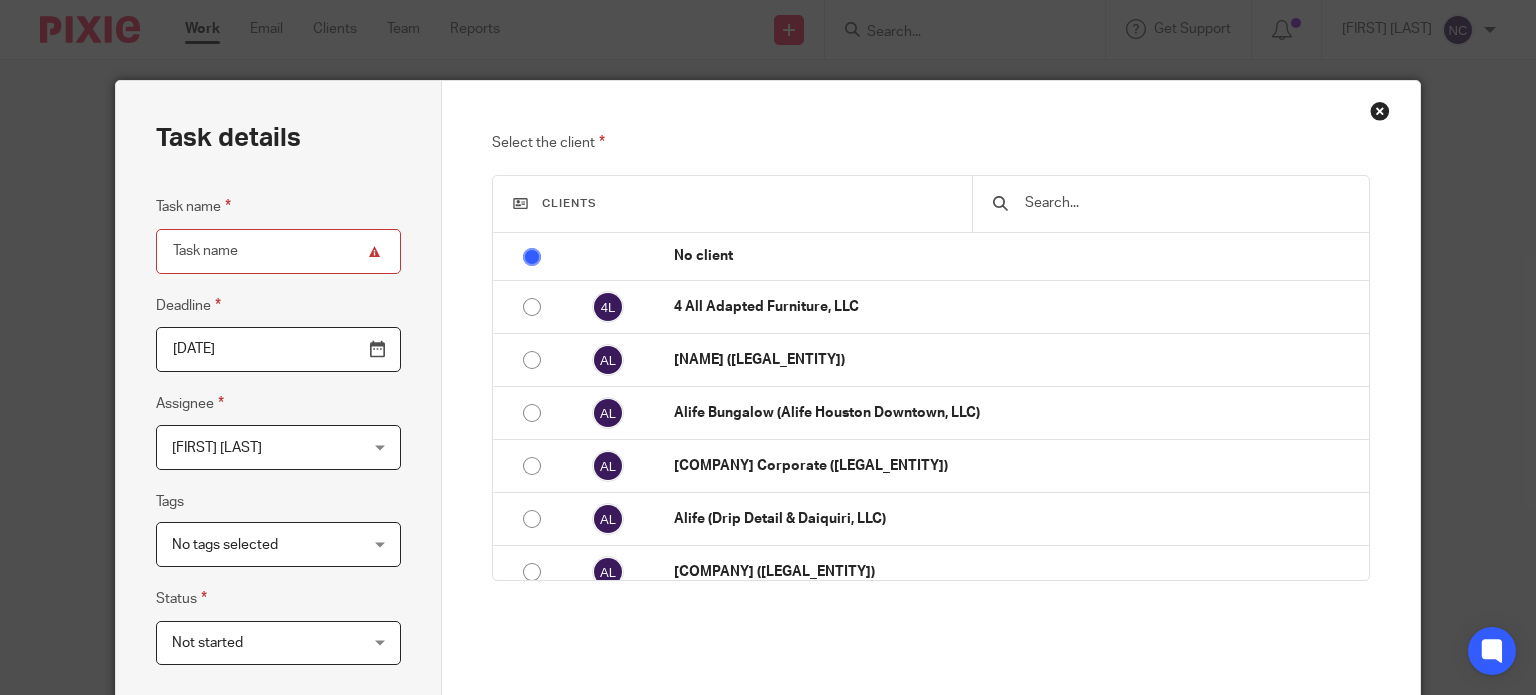 click on "Task name" at bounding box center [278, 251] 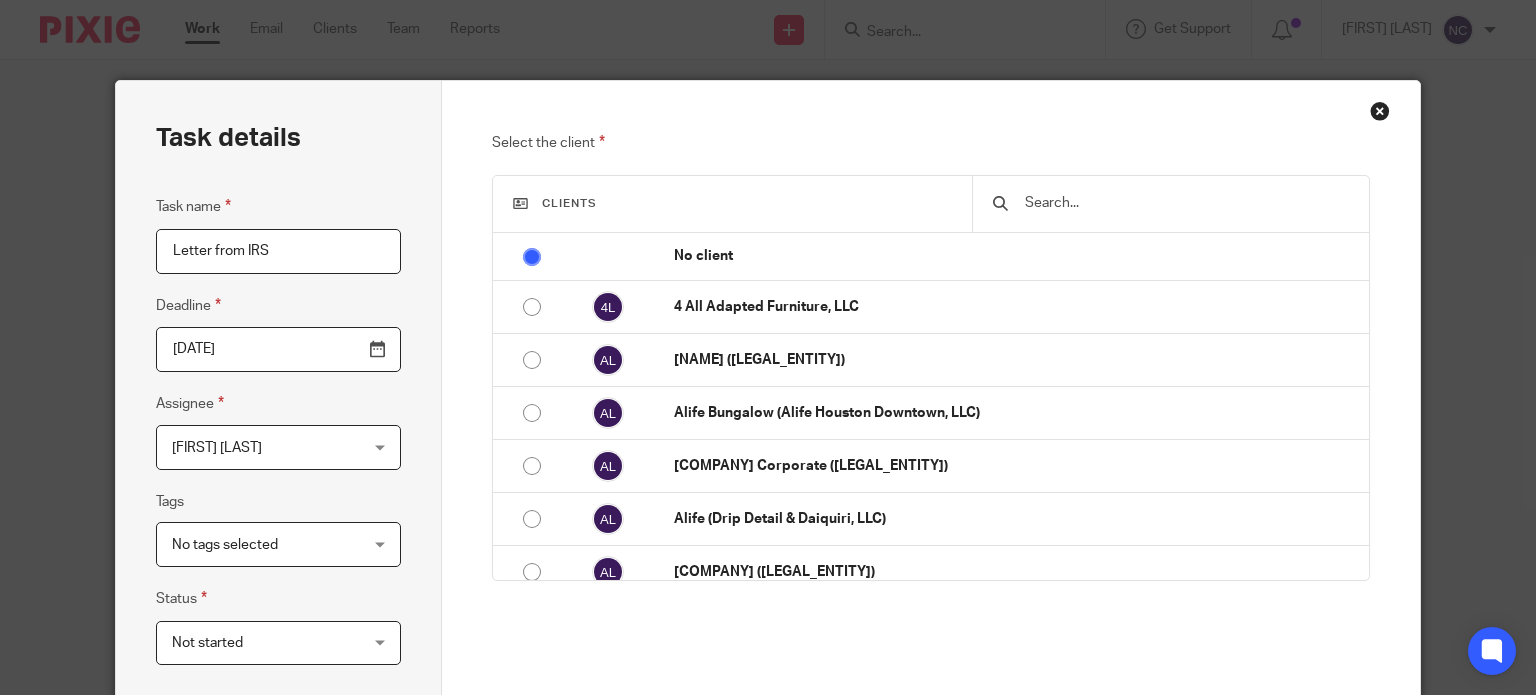 type on "Letter from IRS" 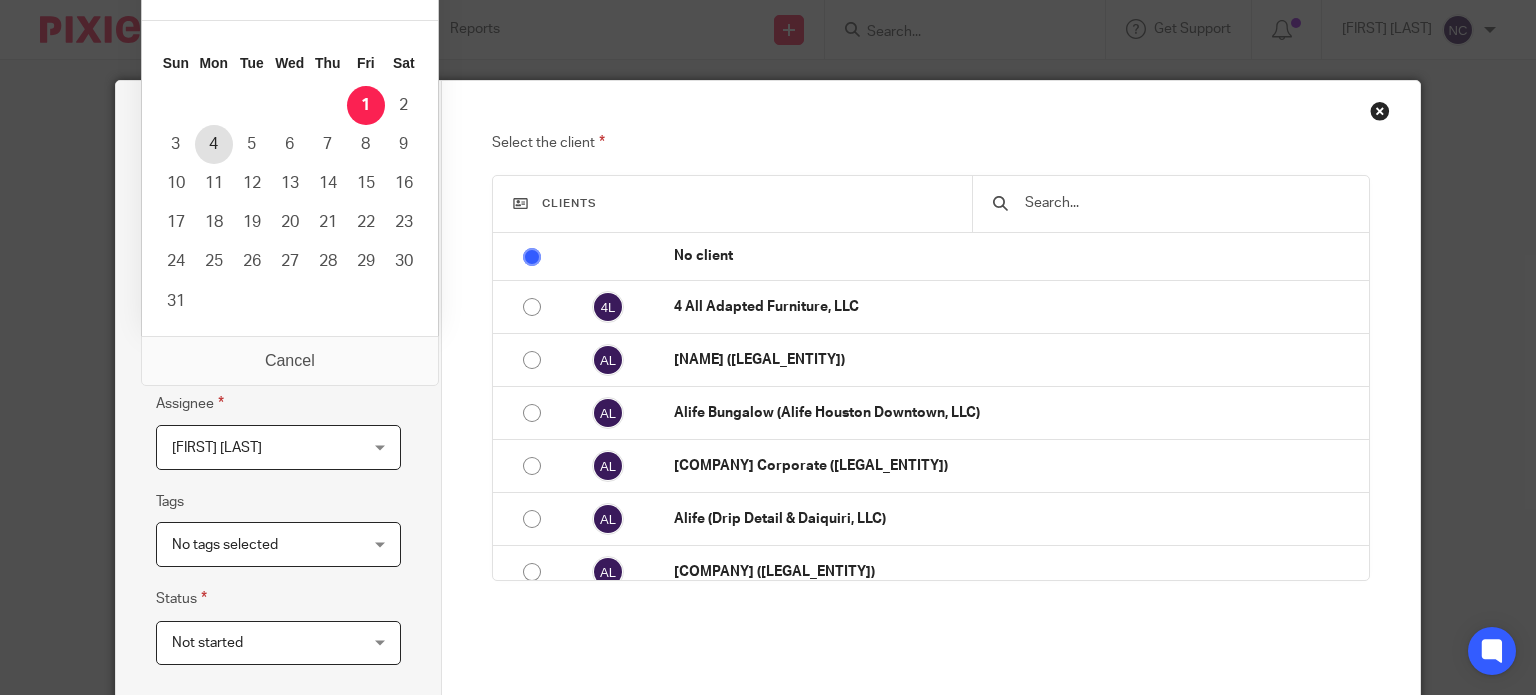 type on "2025-08-04" 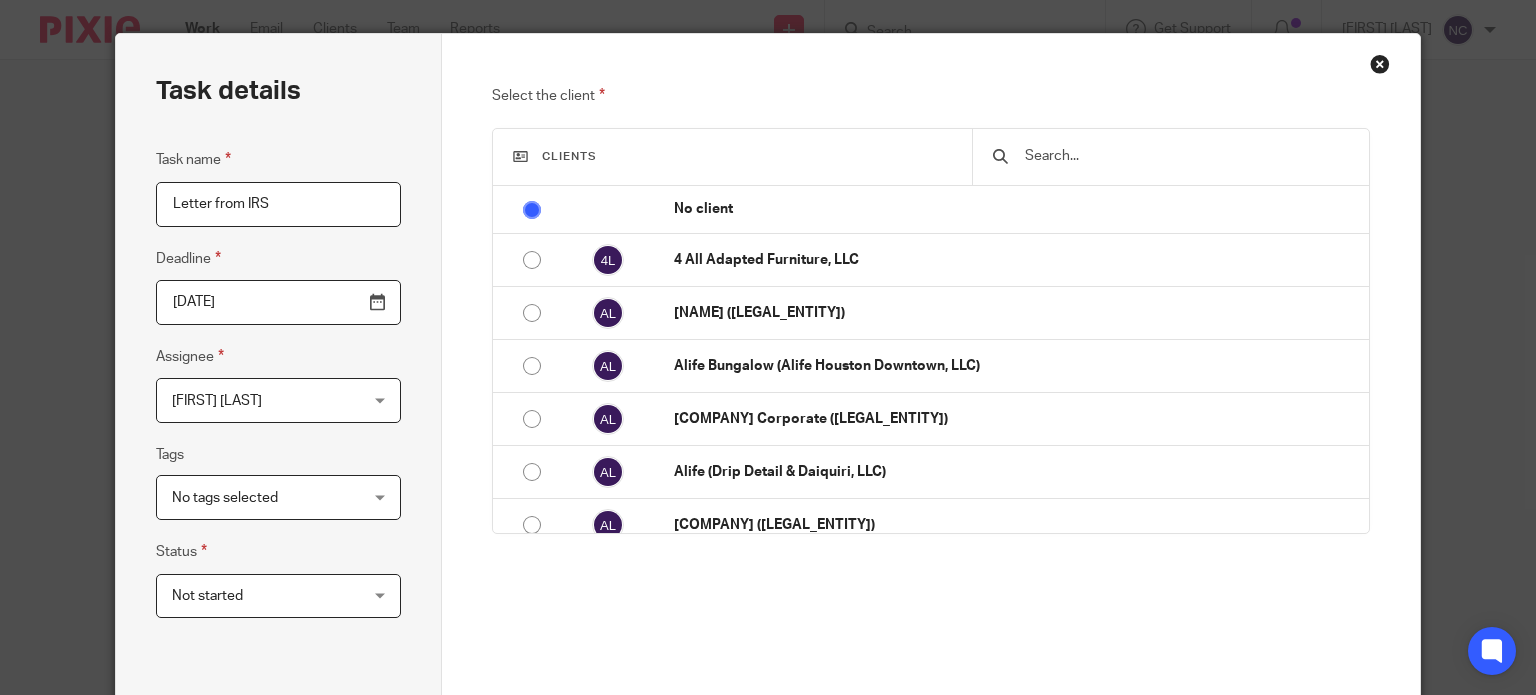 scroll, scrollTop: 200, scrollLeft: 0, axis: vertical 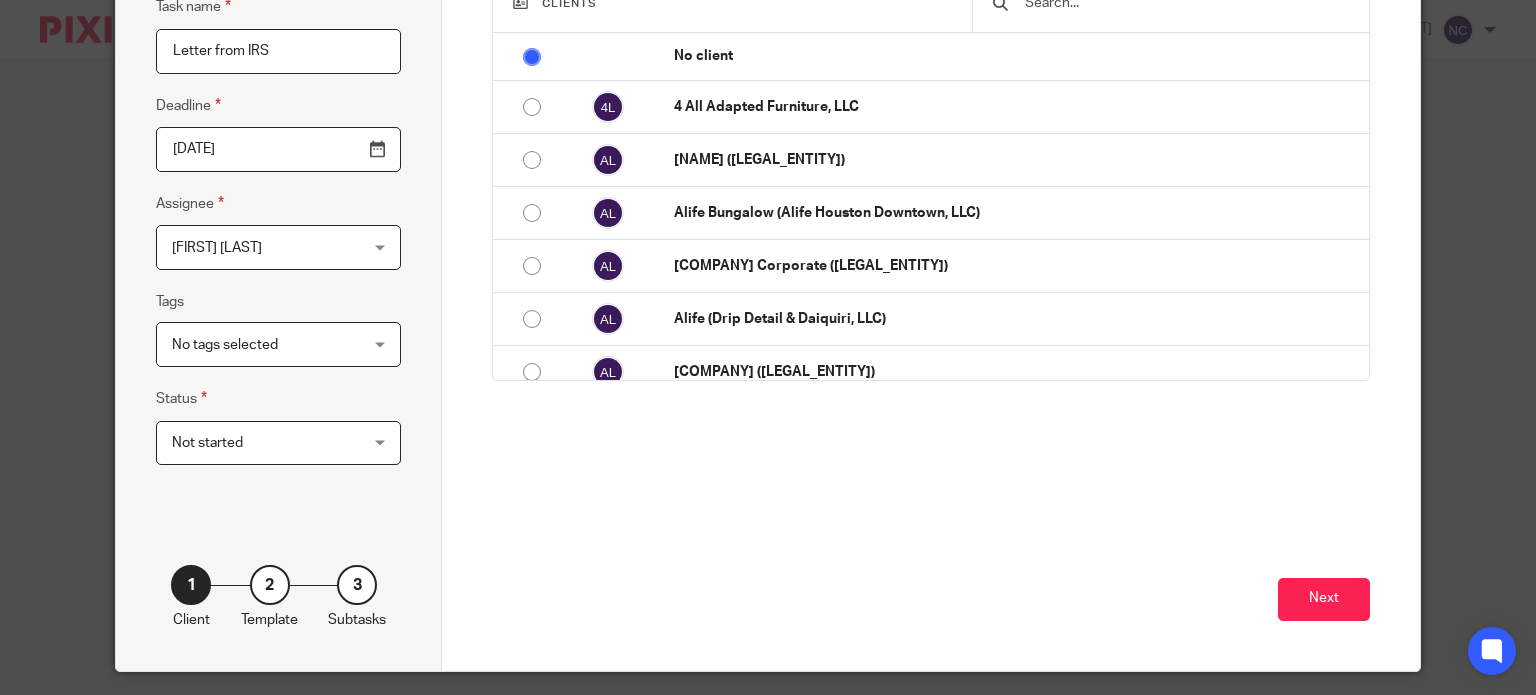 click on "No tags selected" at bounding box center [225, 345] 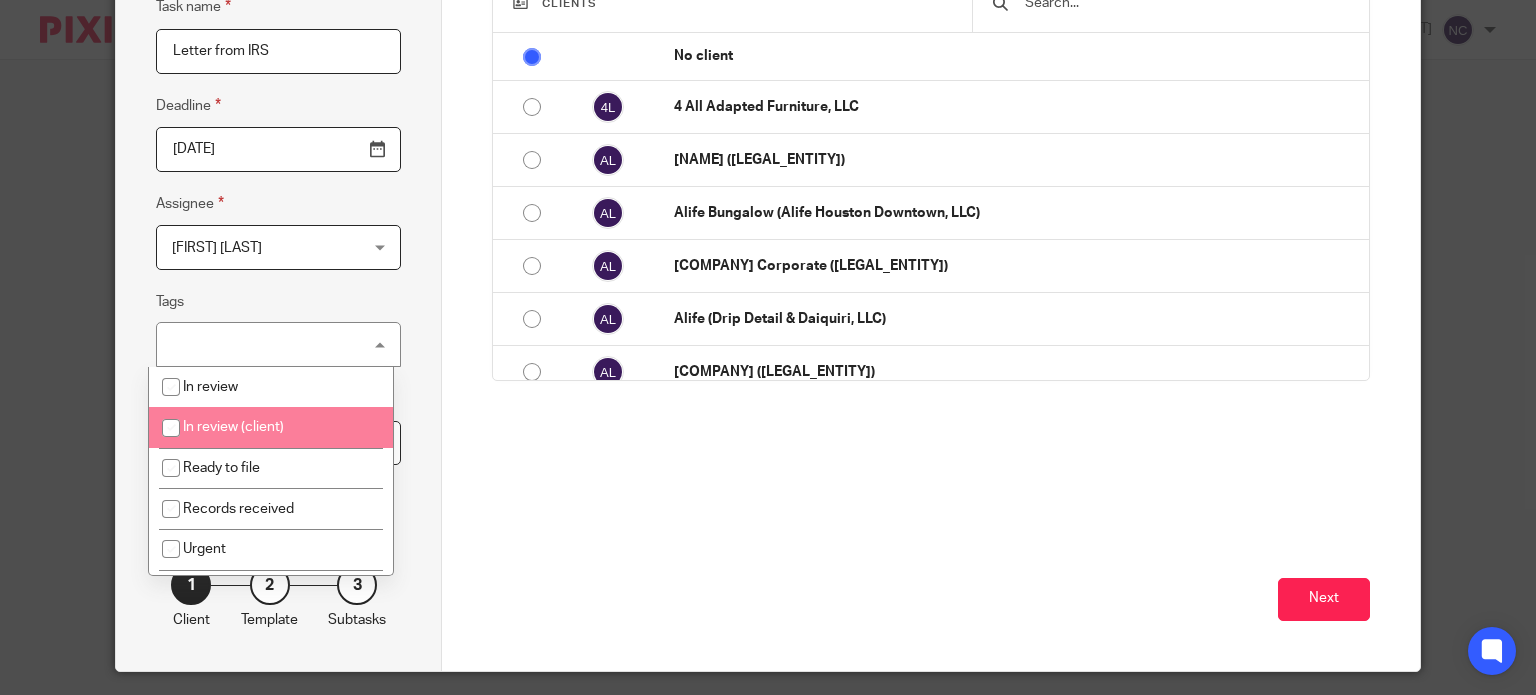 scroll, scrollTop: 36, scrollLeft: 0, axis: vertical 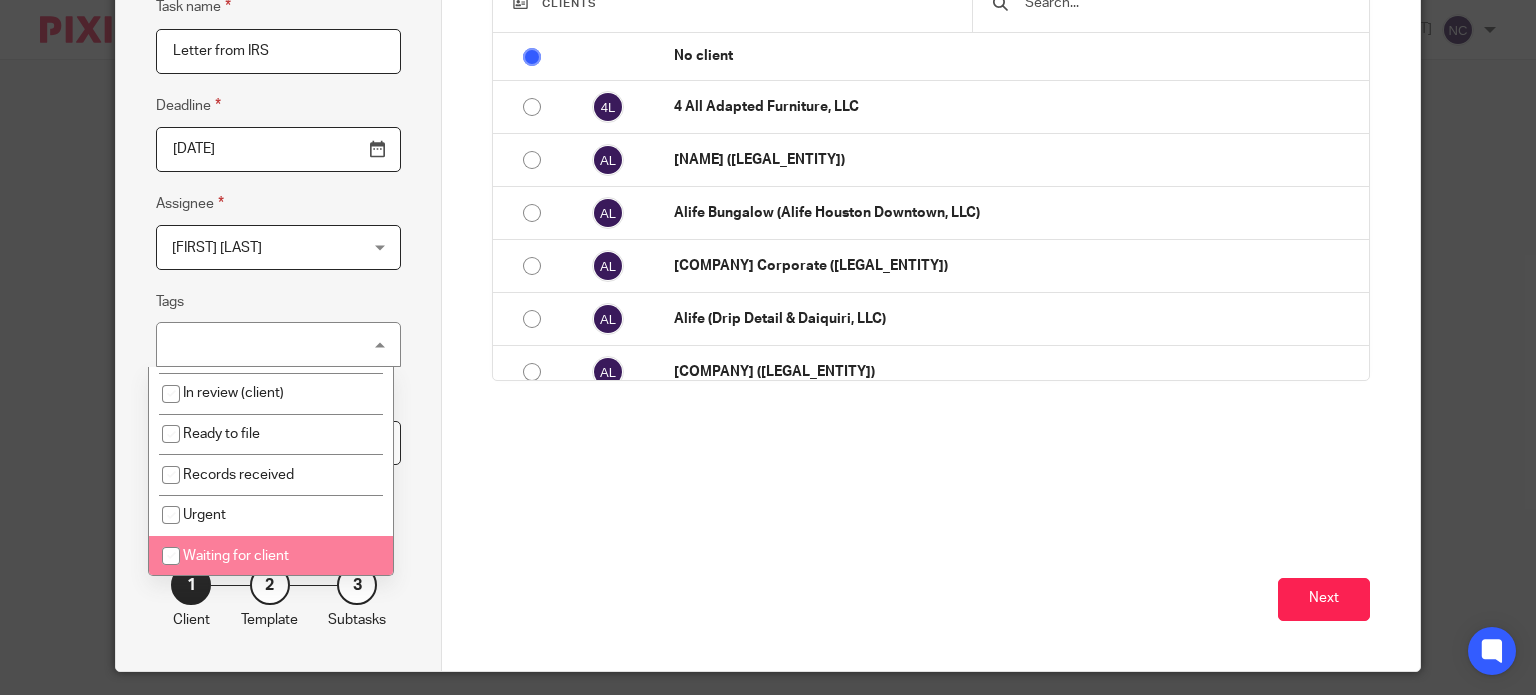 click on "Waiting for client" at bounding box center (270, 556) 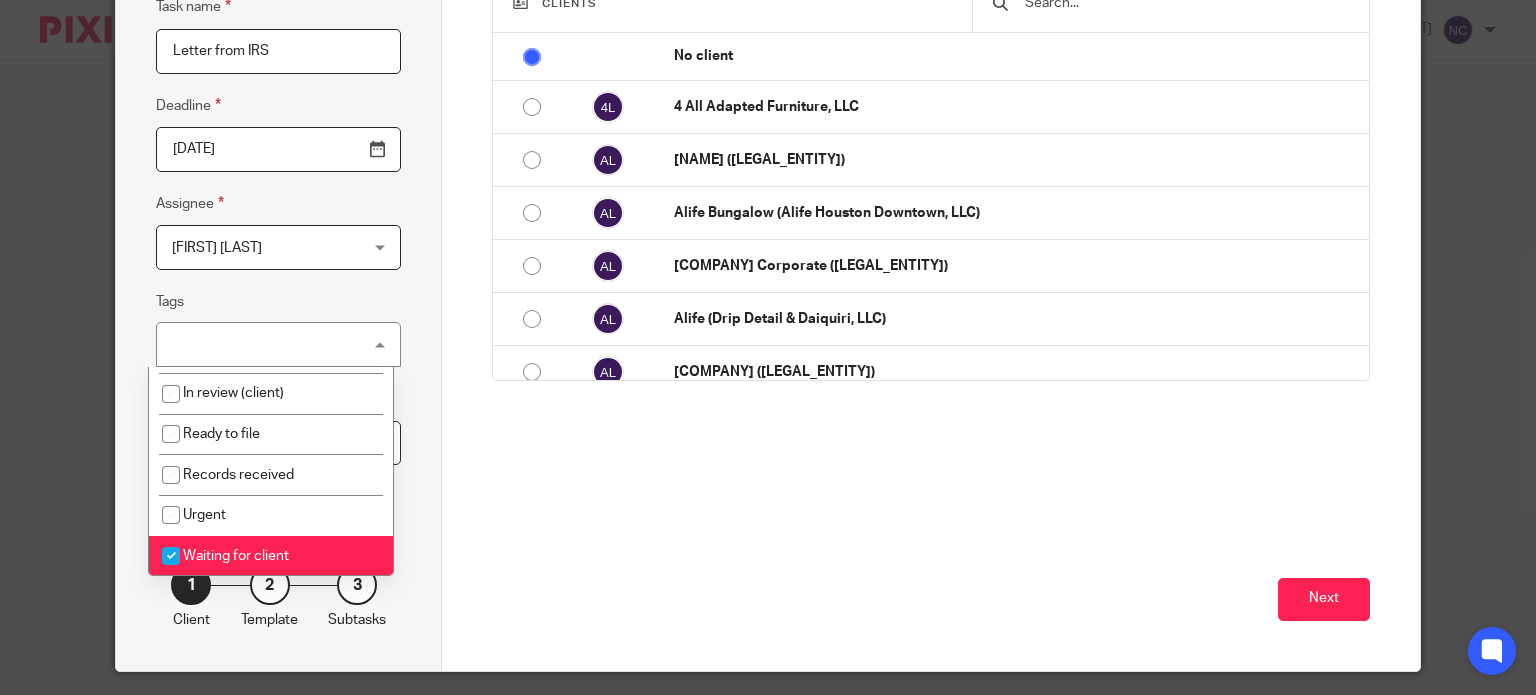 click on "Waiting for client" at bounding box center [236, 556] 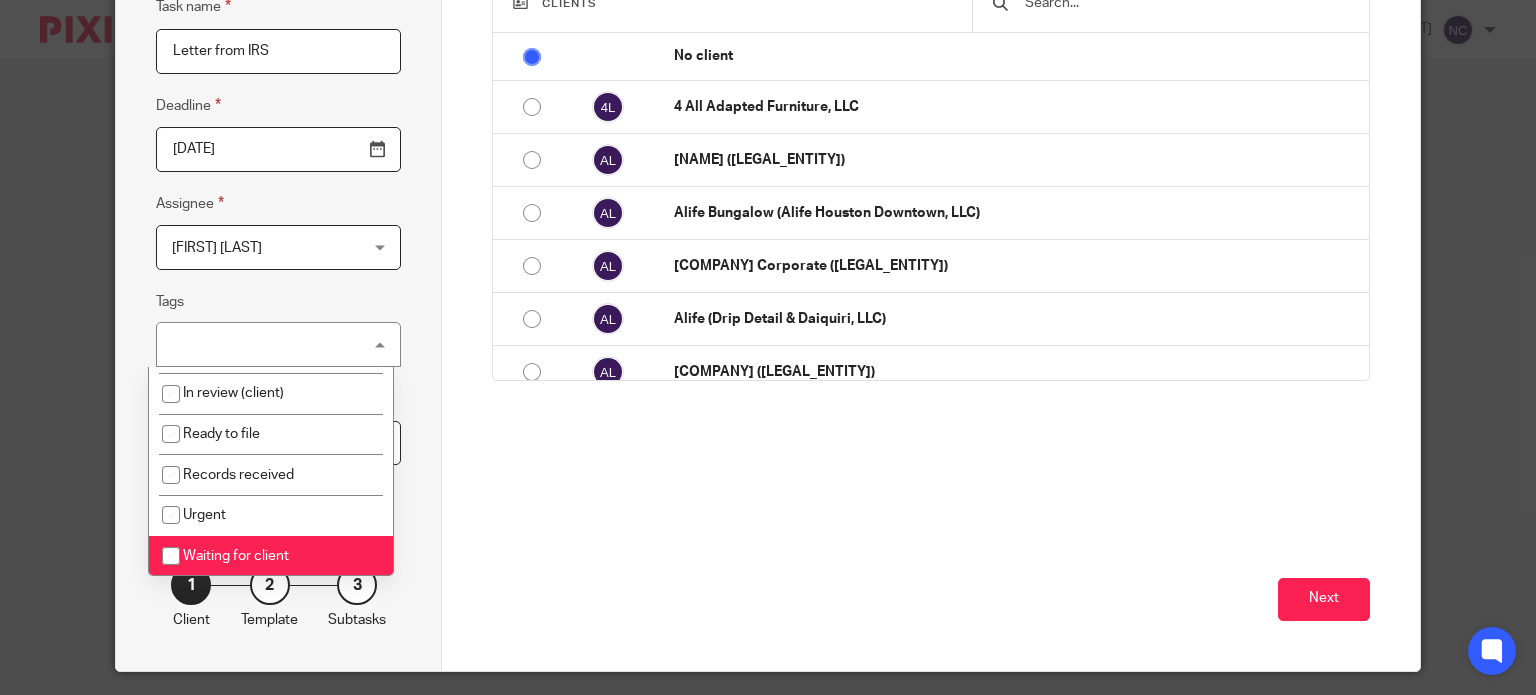 checkbox on "false" 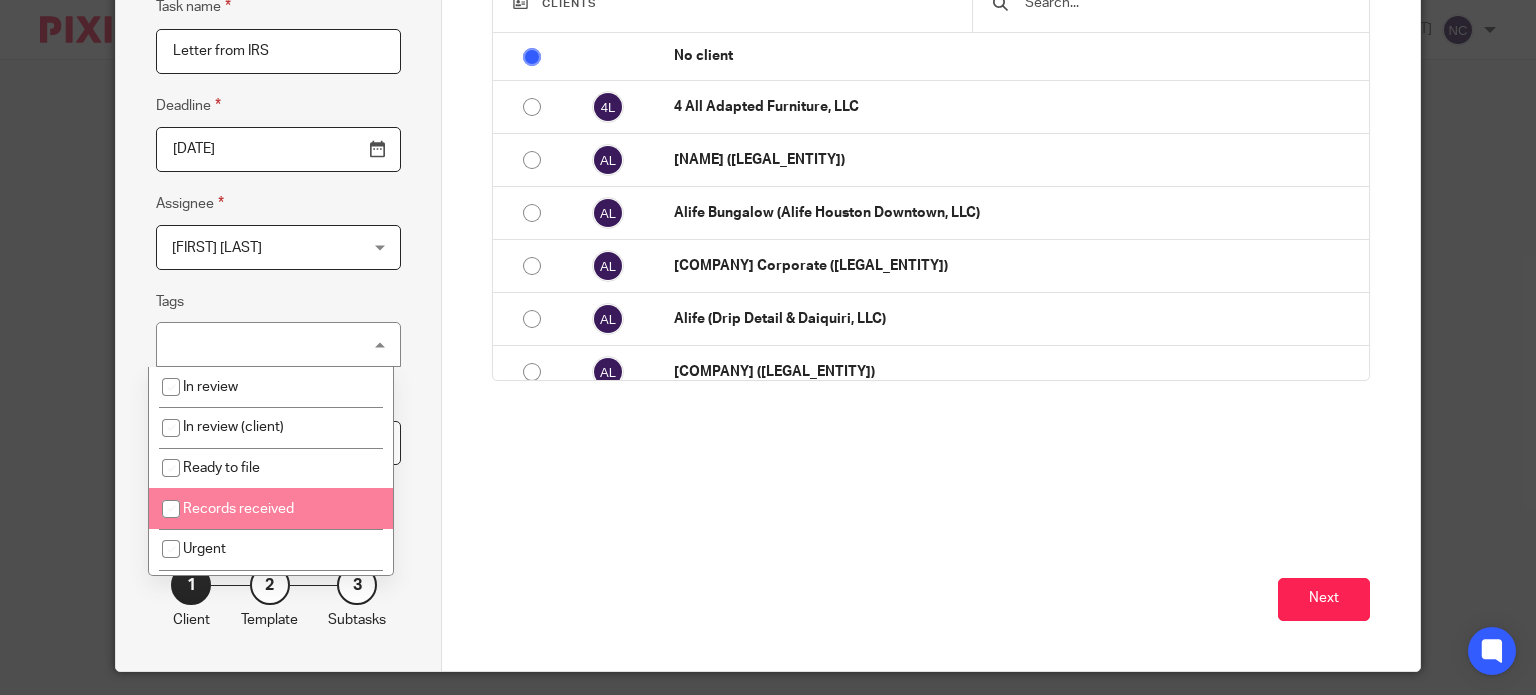 scroll, scrollTop: 0, scrollLeft: 0, axis: both 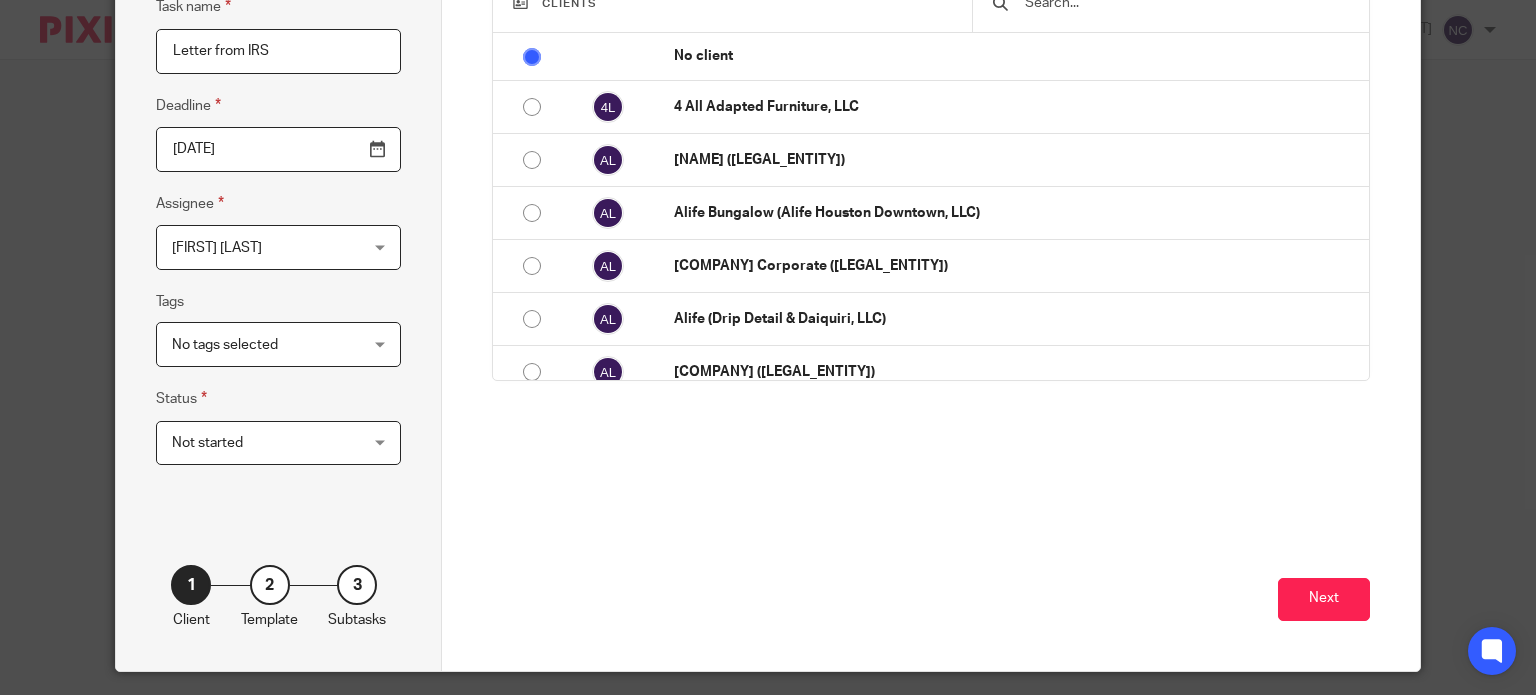 click on "Task details
Task name   Letter from IRS
Deadline
2025-08-04   Assignee
Nain Carrasco
Nain Carrasco
Client manager
Andrea Marques
Anielka Martinez
Anita Zendejas
Anna Shin
April Gonzales
Bina Patel
Cain Nieto
Charmaine Cruz
Chinnie Sangre
Daysi Lizardo
Diana Luque
Emerald Lagow
Esther Adorna
Evelyn San Jose
Gina Miller
Hilda Hugo
Isauro Martinez
Ivan Mihura
Jack Chen
Javier Hernandez
Javier Orozco" at bounding box center [279, 276] 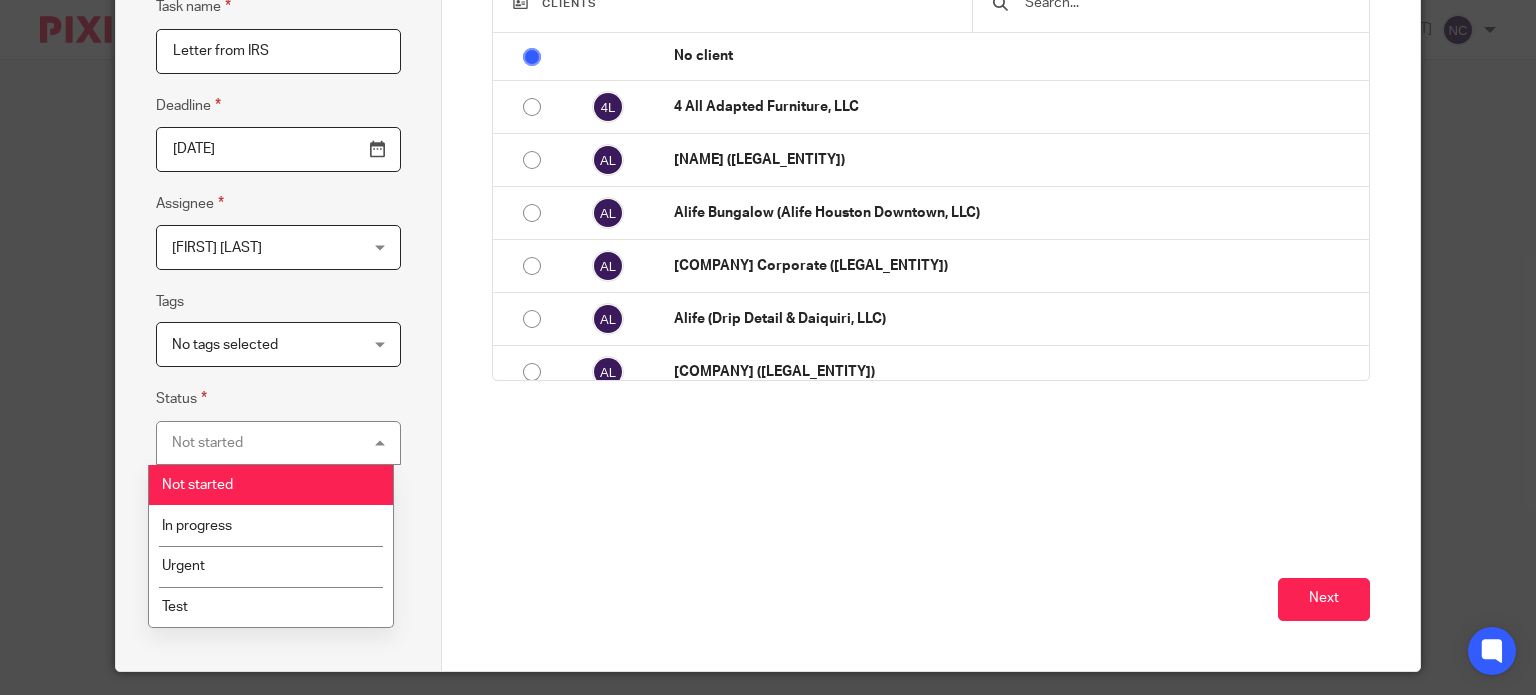 click on "Not started" at bounding box center [270, 485] 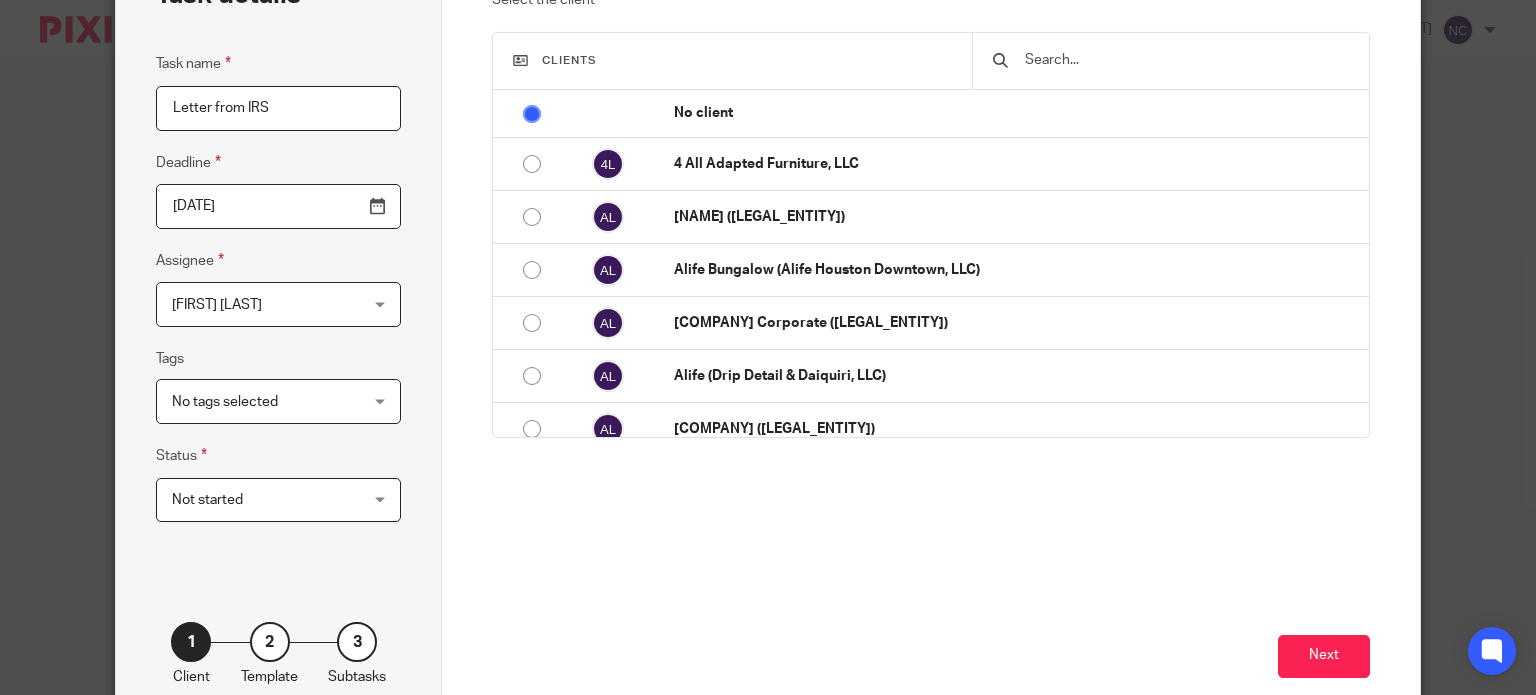 scroll, scrollTop: 0, scrollLeft: 0, axis: both 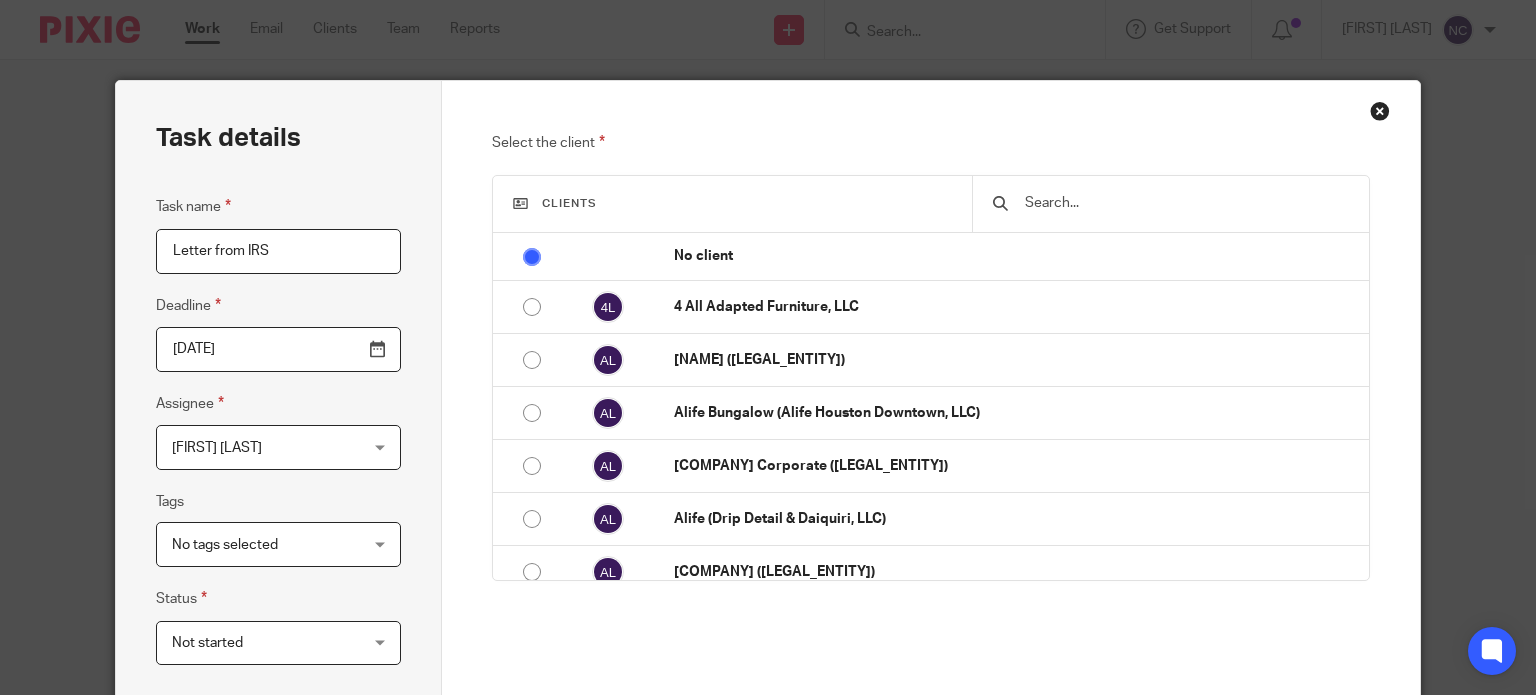 click at bounding box center (1185, 203) 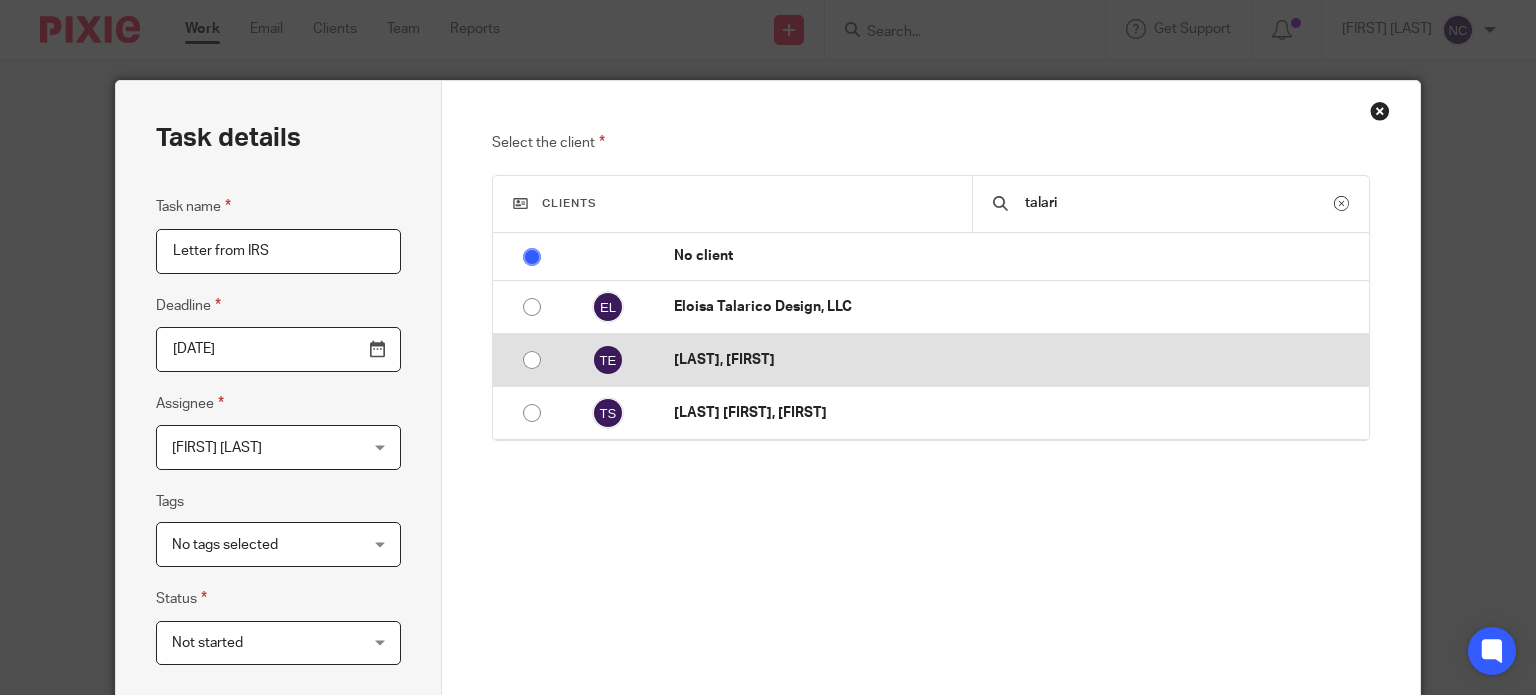type on "talari" 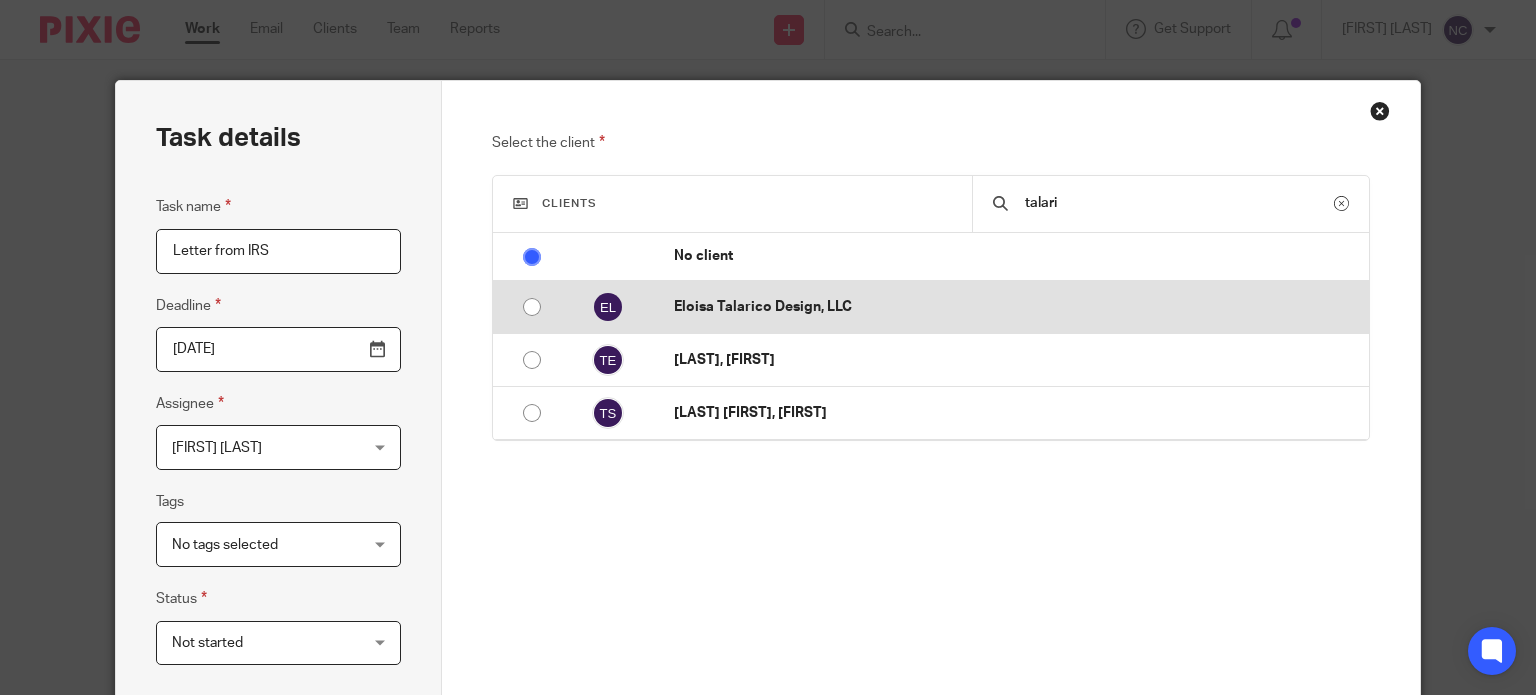 click on "[PERSON] Design, LLC" at bounding box center [1016, 307] 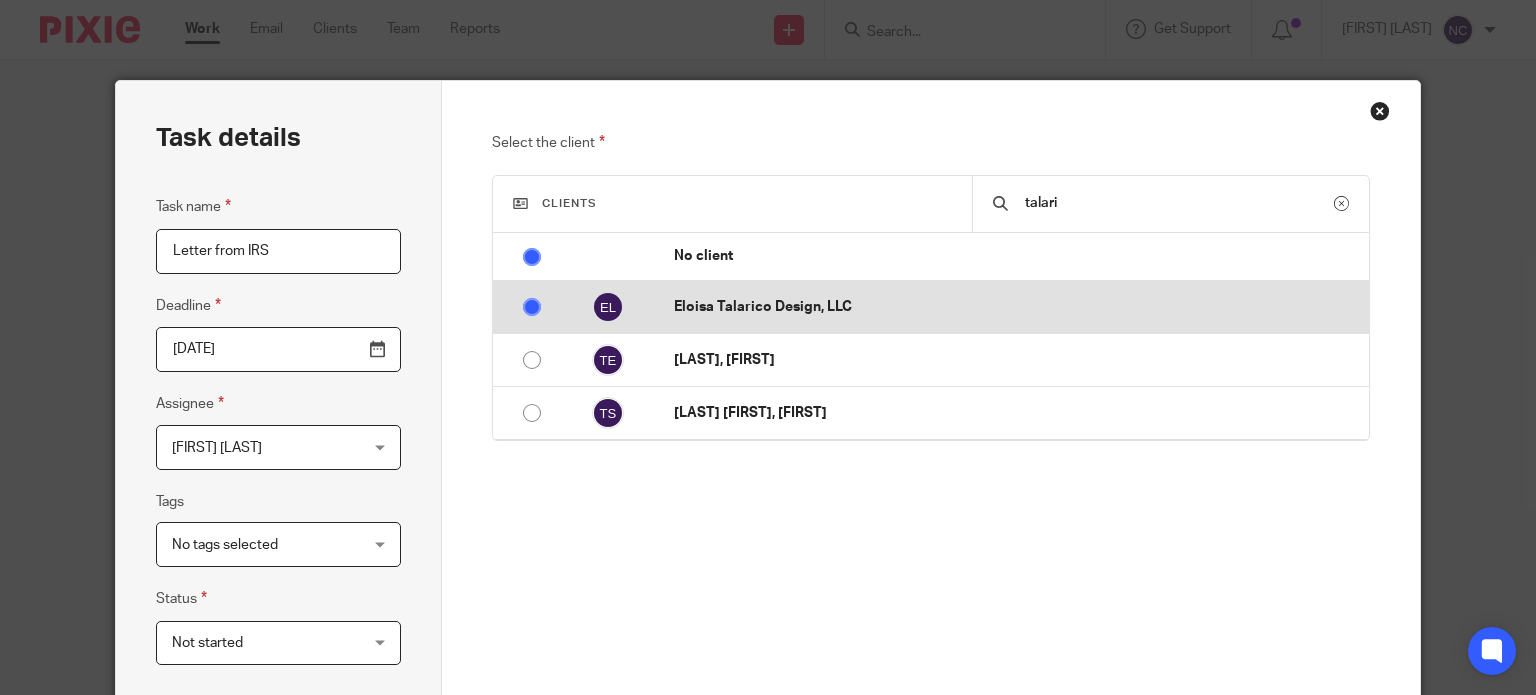 radio on "false" 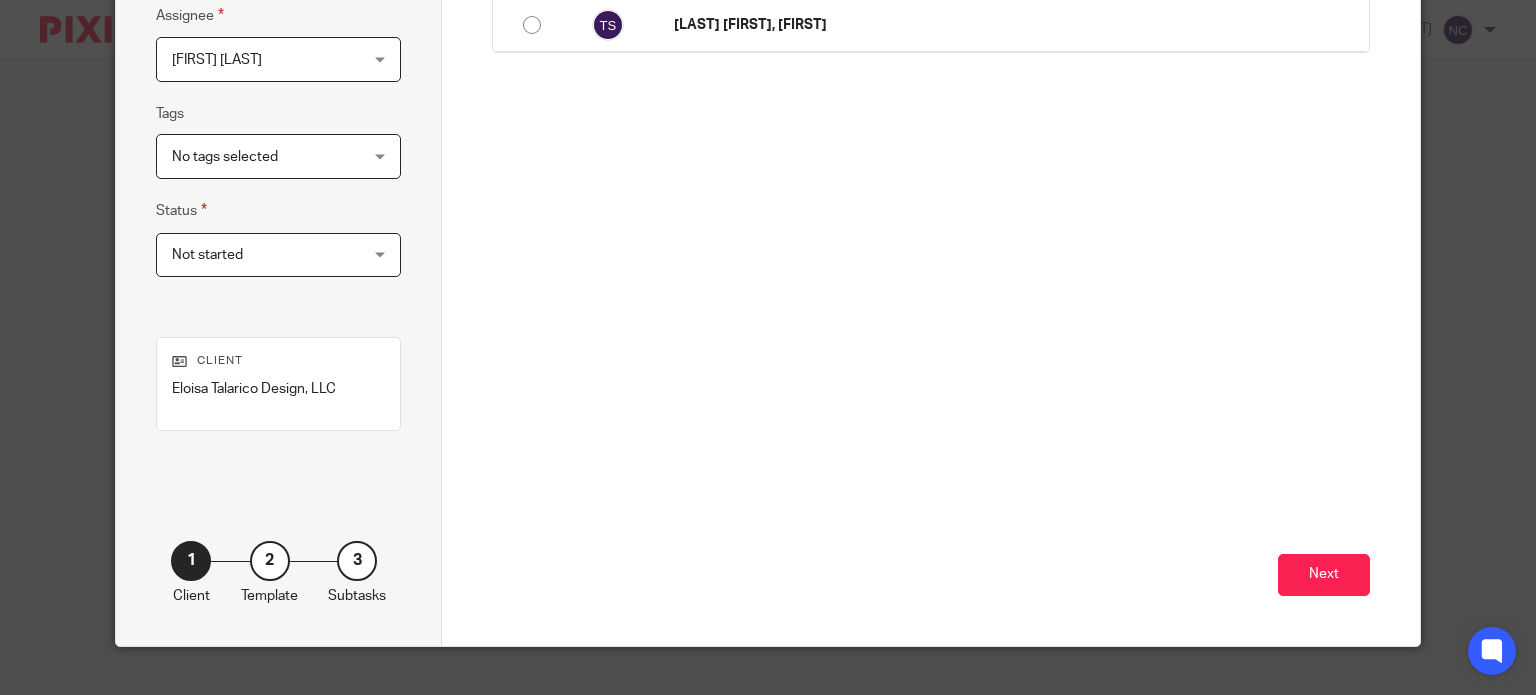 scroll, scrollTop: 419, scrollLeft: 0, axis: vertical 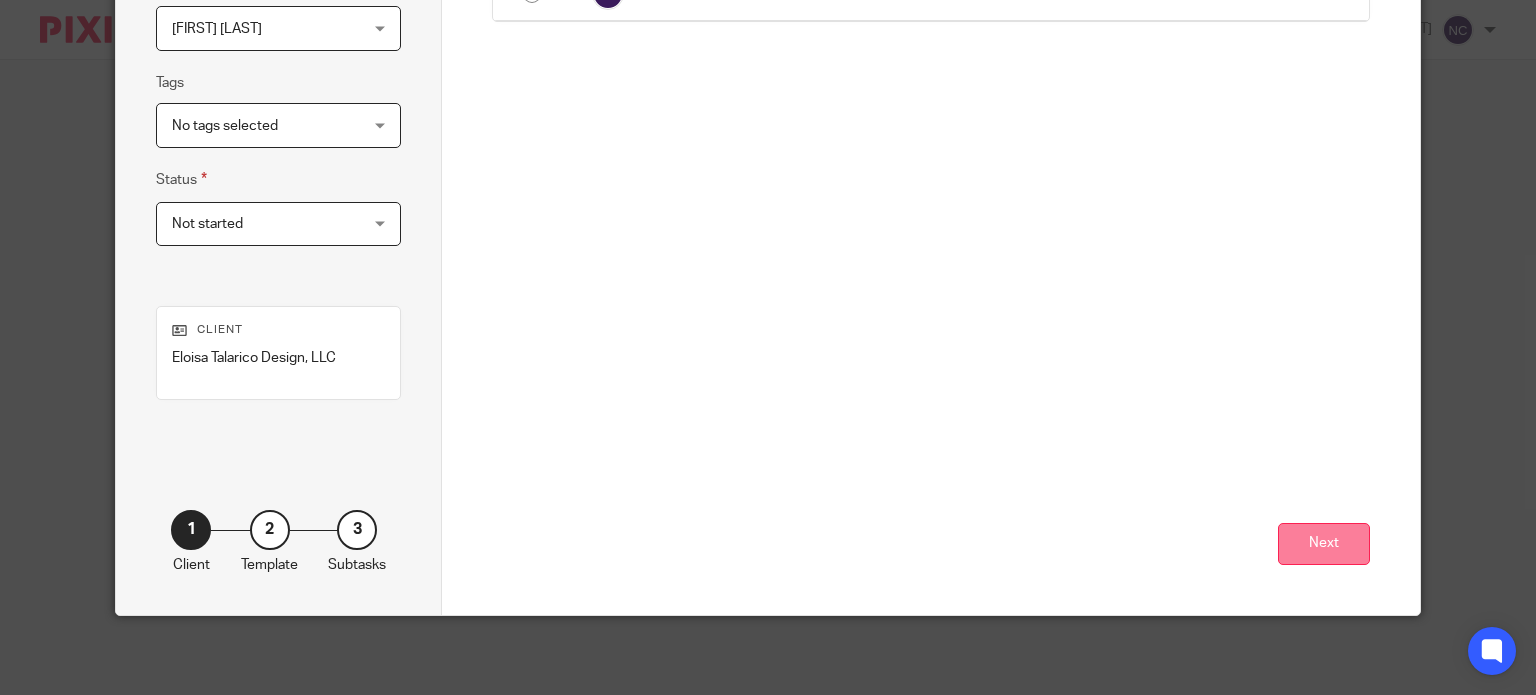 click on "Next" at bounding box center (1324, 544) 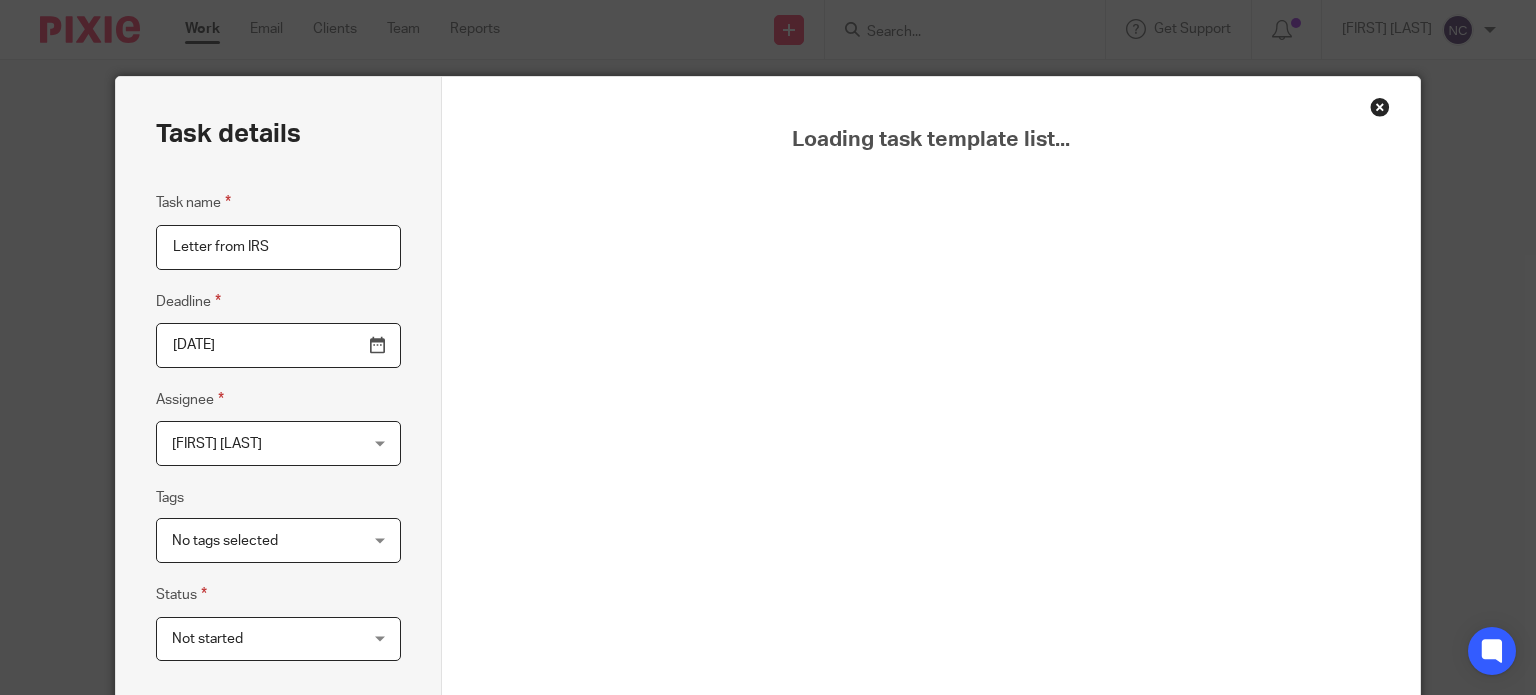 scroll, scrollTop: 0, scrollLeft: 0, axis: both 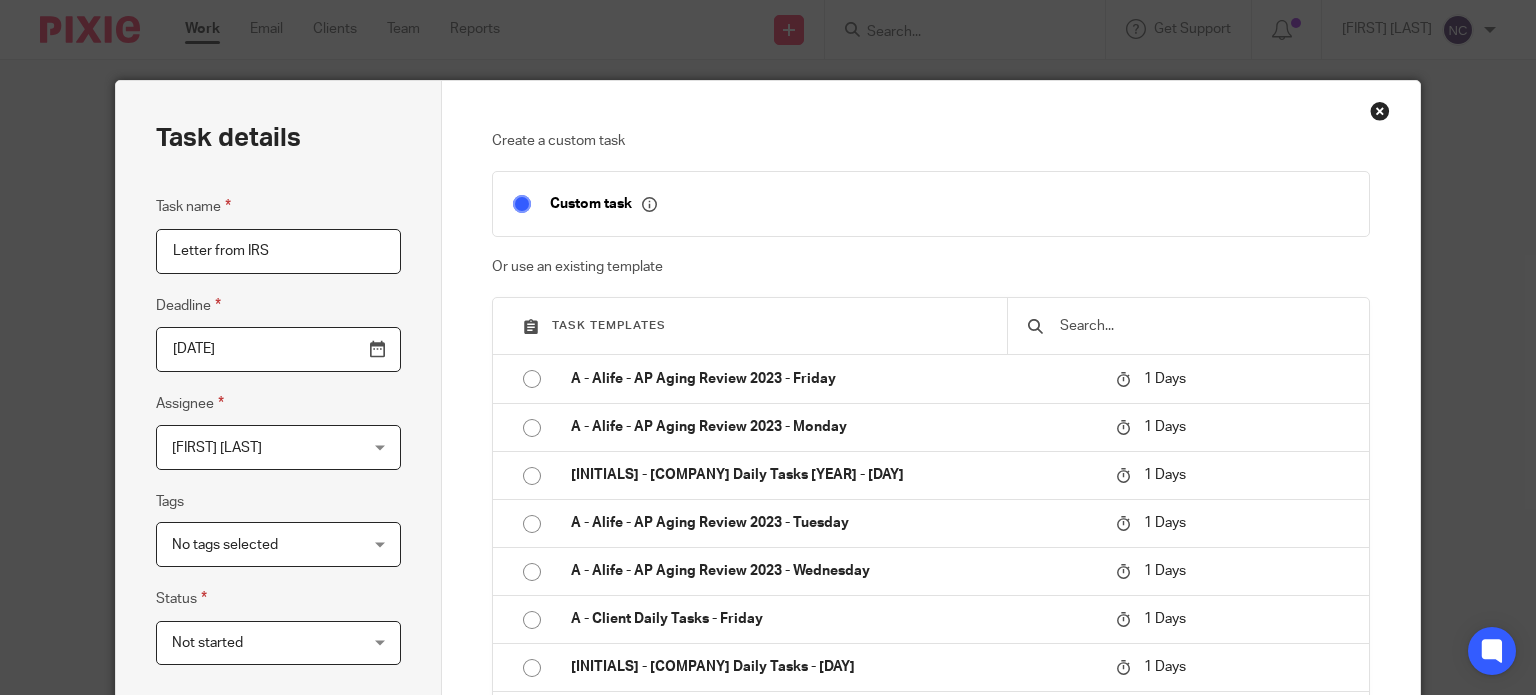 click on "[FIRST] [LAST]" at bounding box center (263, 447) 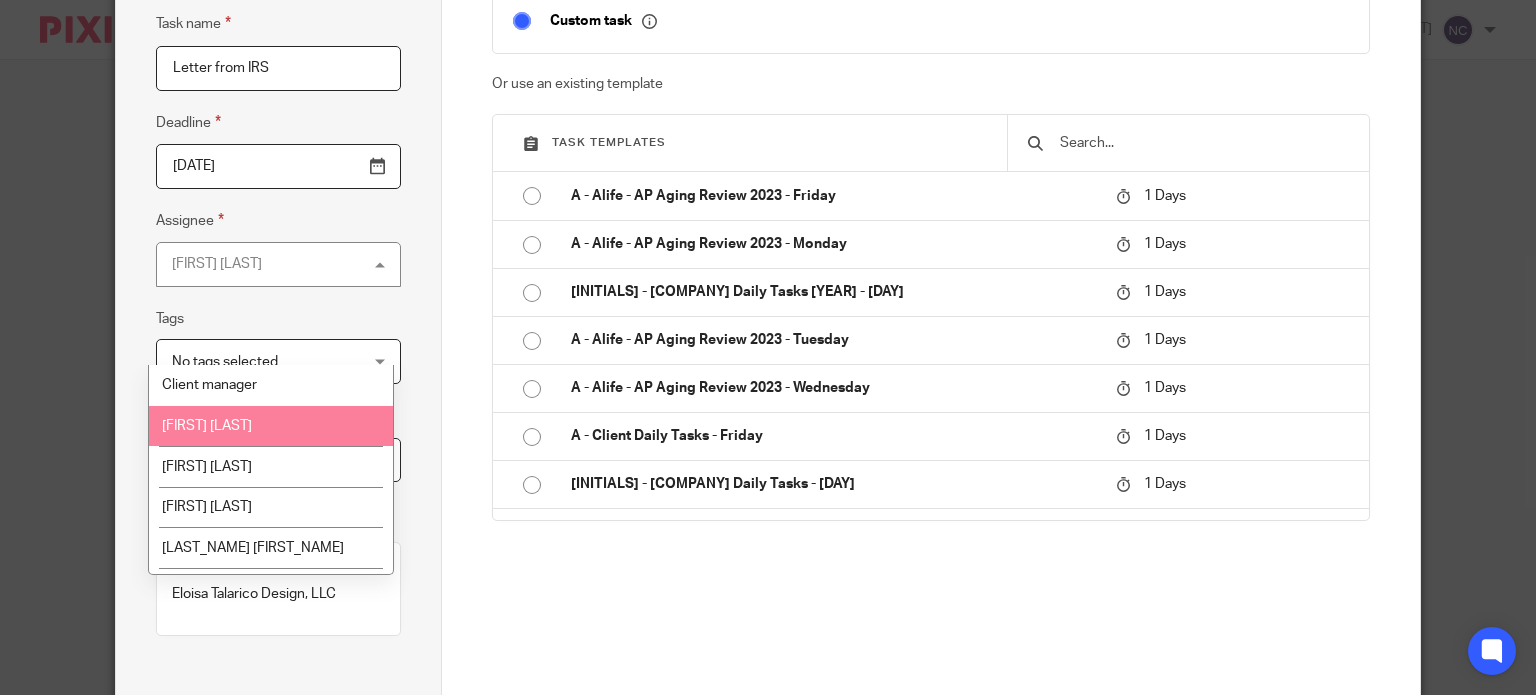 scroll, scrollTop: 200, scrollLeft: 0, axis: vertical 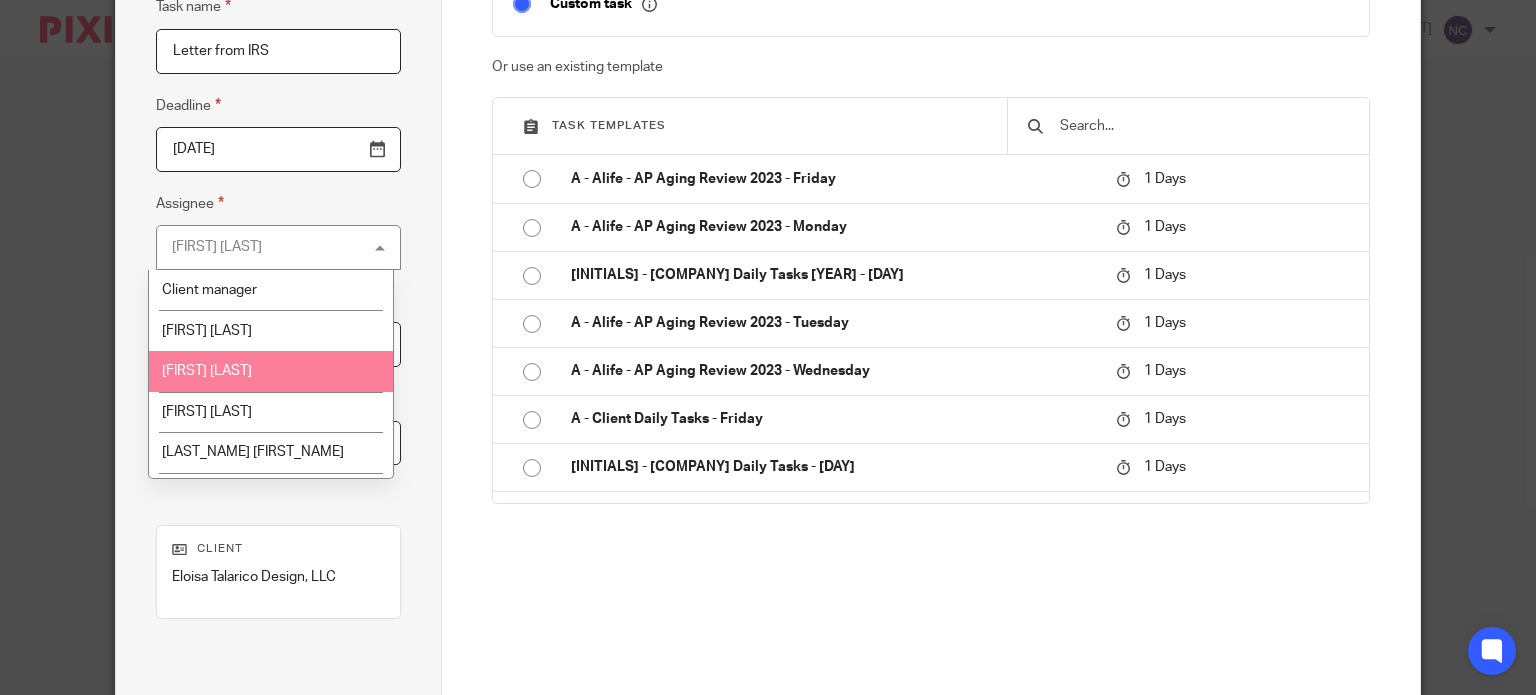 click on "Task details
Task name   Letter from IRS
Deadline
2025-08-04   Assignee
Nain Carrasco
Nain Carrasco
Client manager
Andrea Marques
Anielka Martinez
Anita Zendejas
Anna Shin
April Gonzales
Bina Patel
Cain Nieto
Charmaine Cruz
Chinnie Sangre
Daysi Lizardo
Diana Luque
Emerald Lagow
Esther Adorna
Evelyn San Jose
Gina Miller
Hilda Hugo
Isauro Martinez
Ivan Mihura
Jack Chen
Javier Hernandez
Javier Orozco" at bounding box center (279, 357) 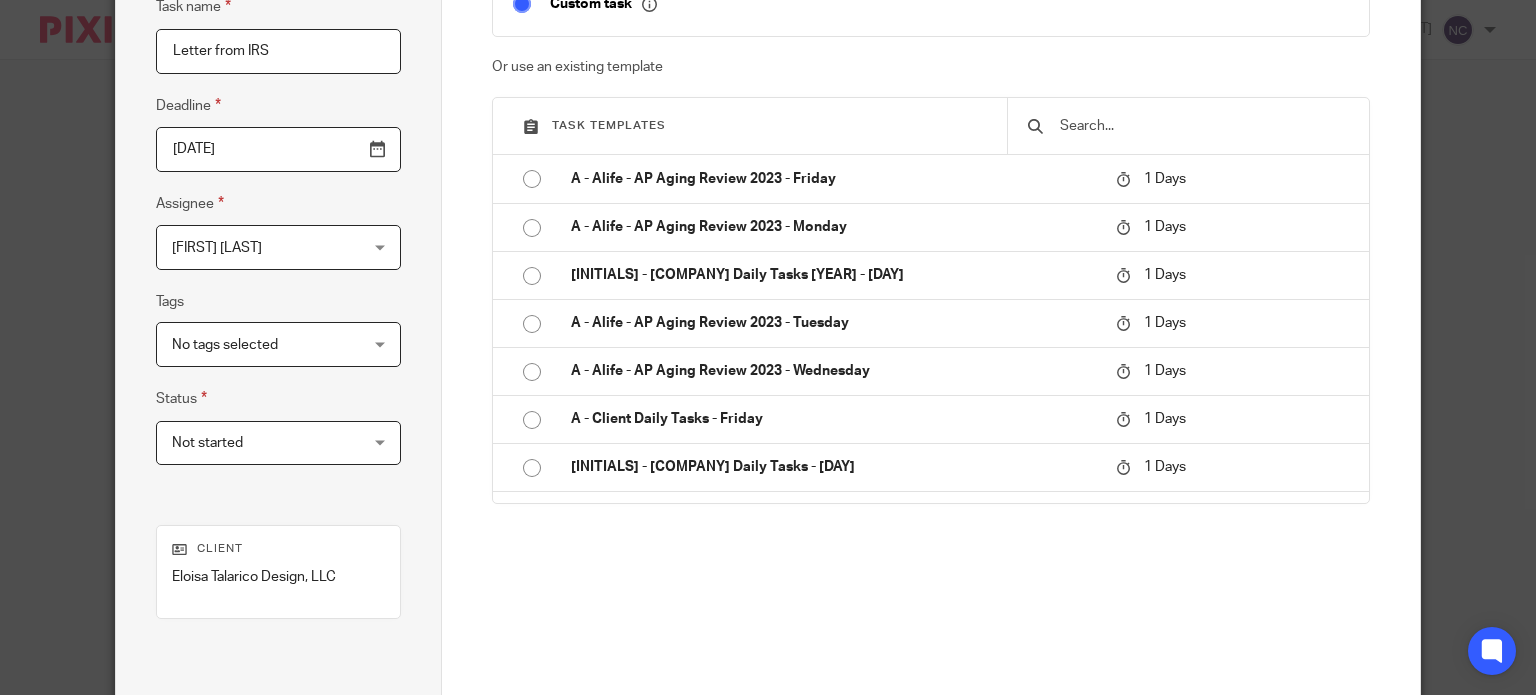 click on "Nain Carrasco
Nain Carrasco" at bounding box center (278, 247) 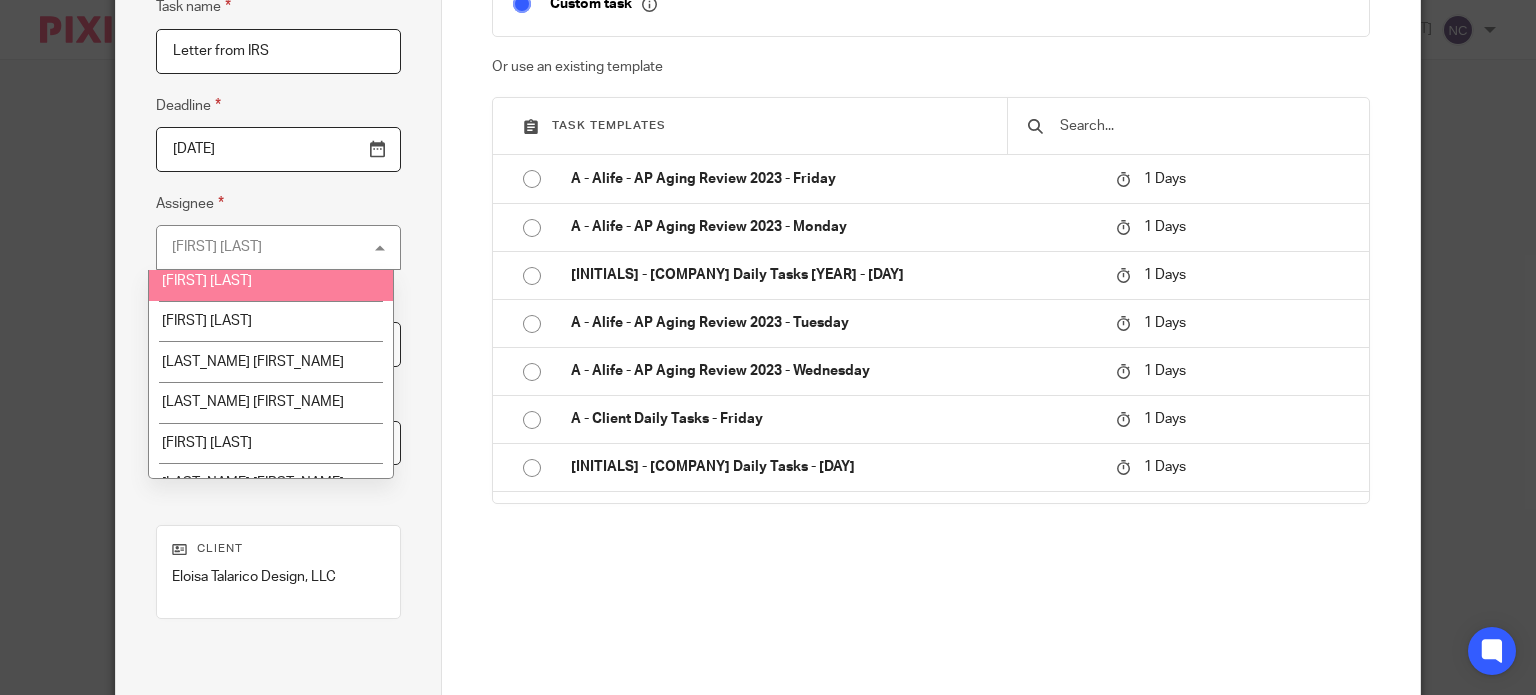 scroll, scrollTop: 1800, scrollLeft: 0, axis: vertical 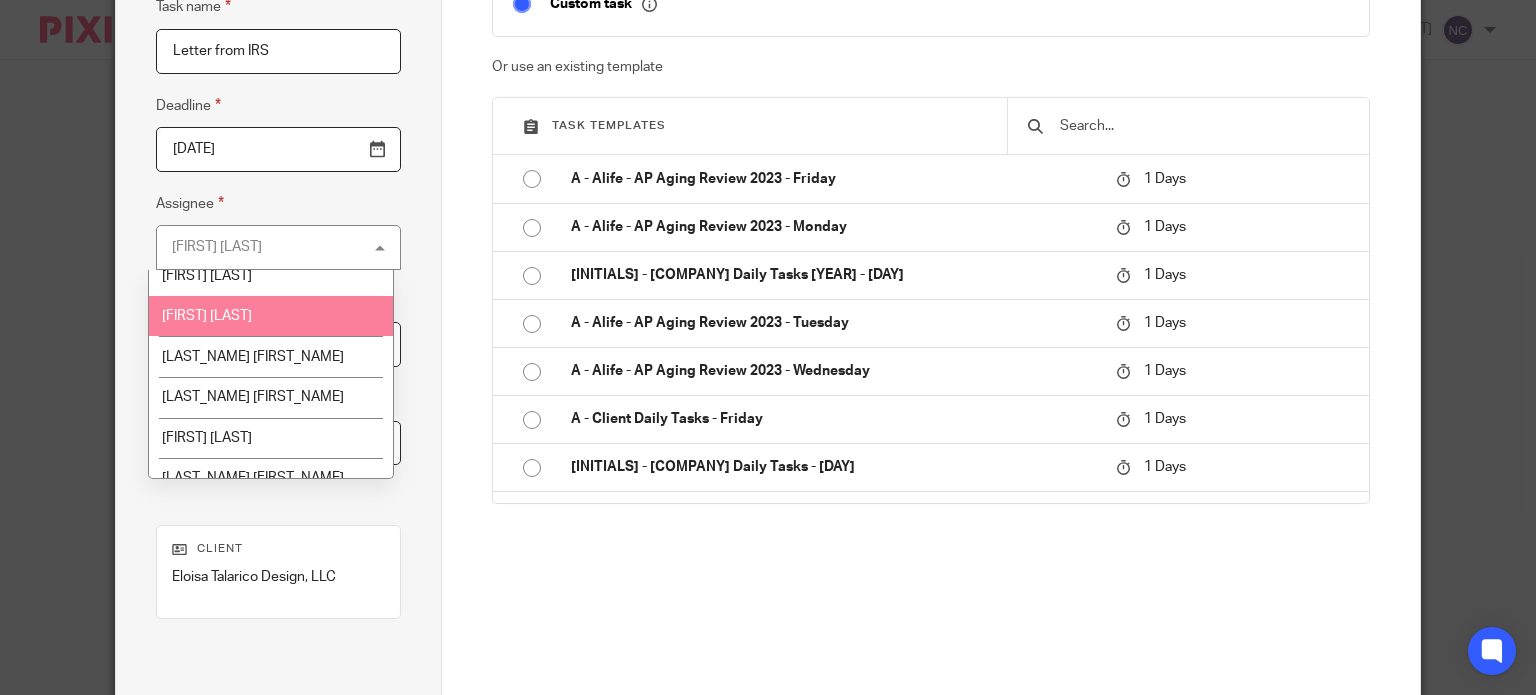 click on "[FIRST] [LAST]" at bounding box center (270, 316) 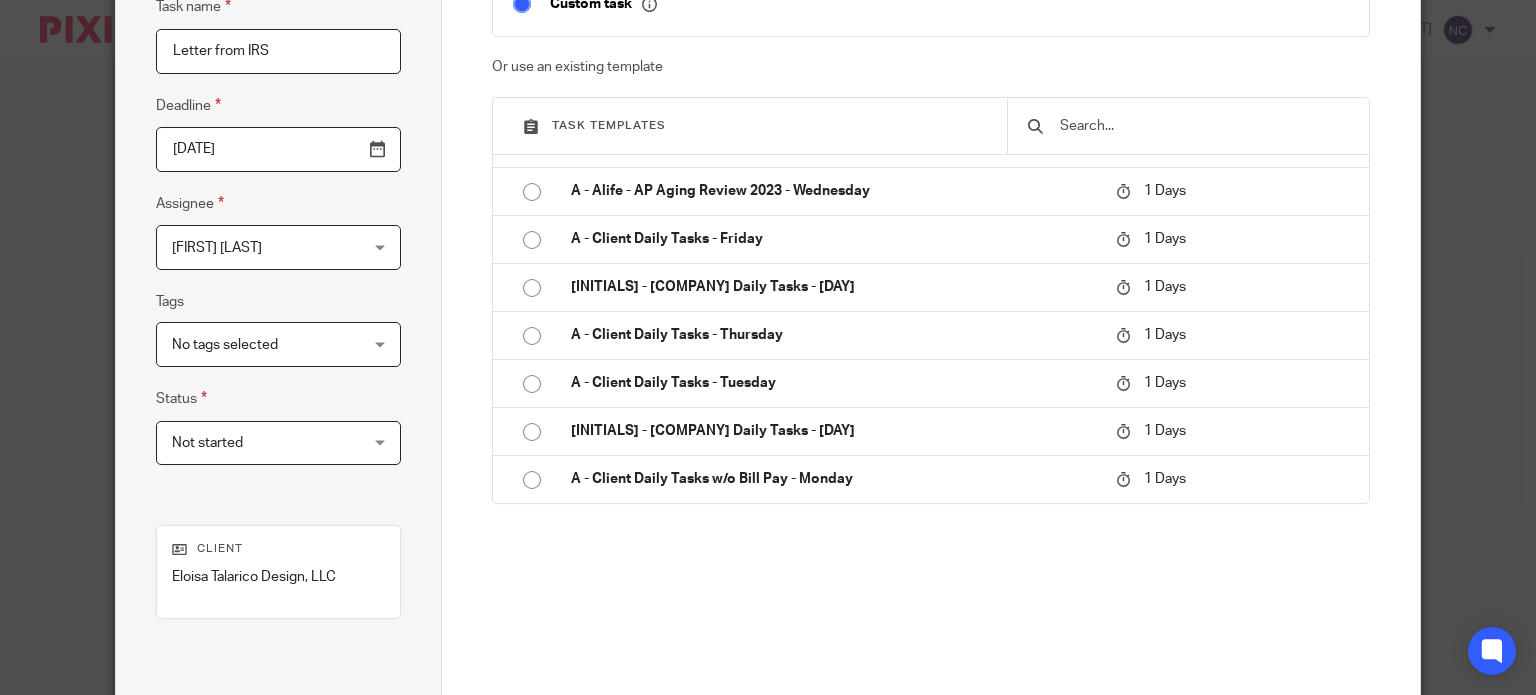 scroll, scrollTop: 200, scrollLeft: 0, axis: vertical 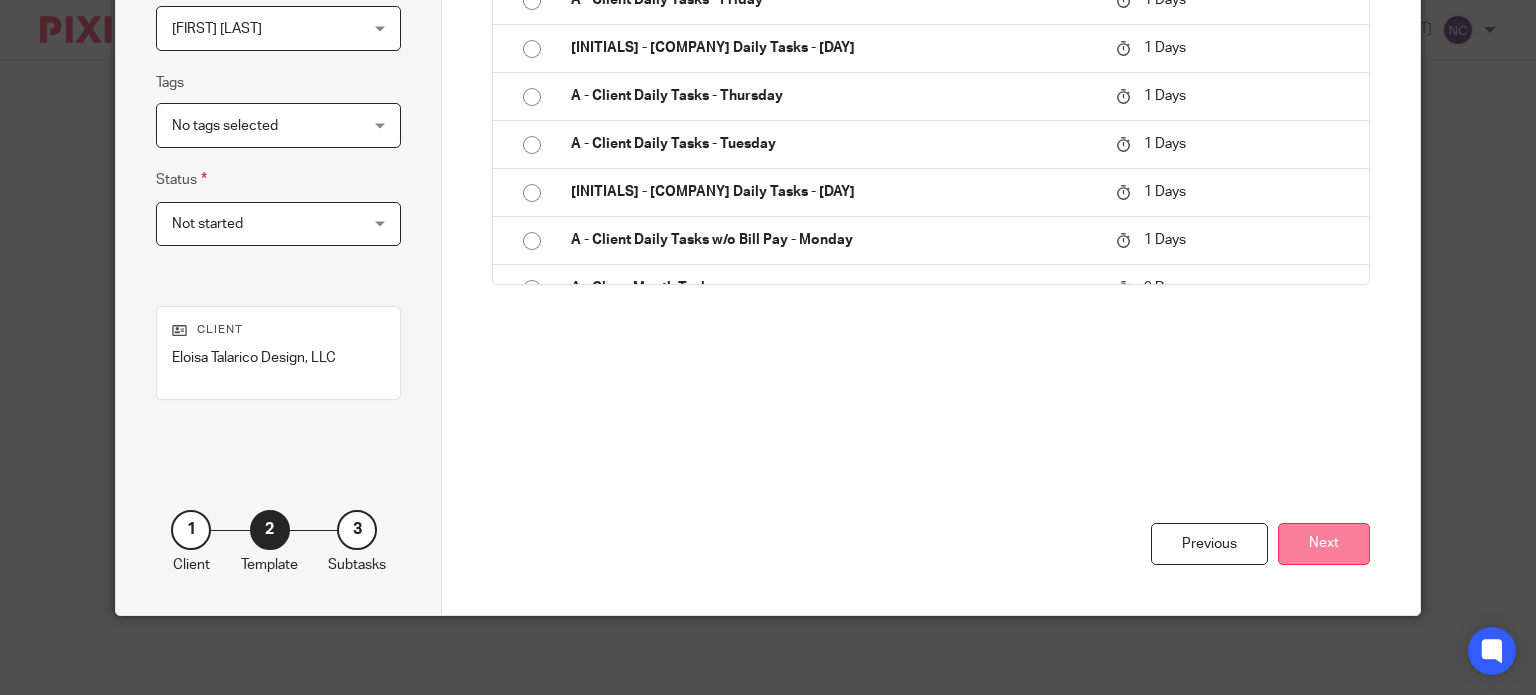 click on "Next" at bounding box center (1324, 544) 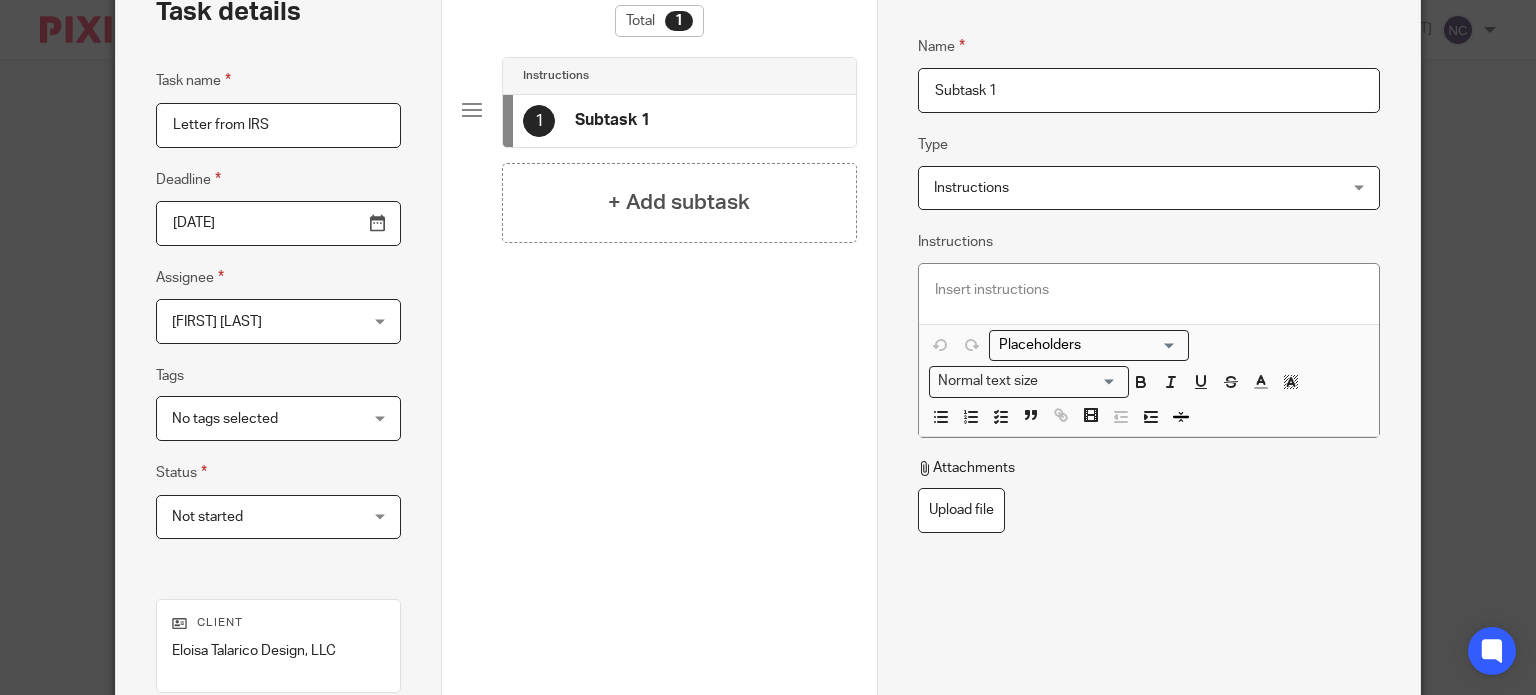 scroll, scrollTop: 119, scrollLeft: 0, axis: vertical 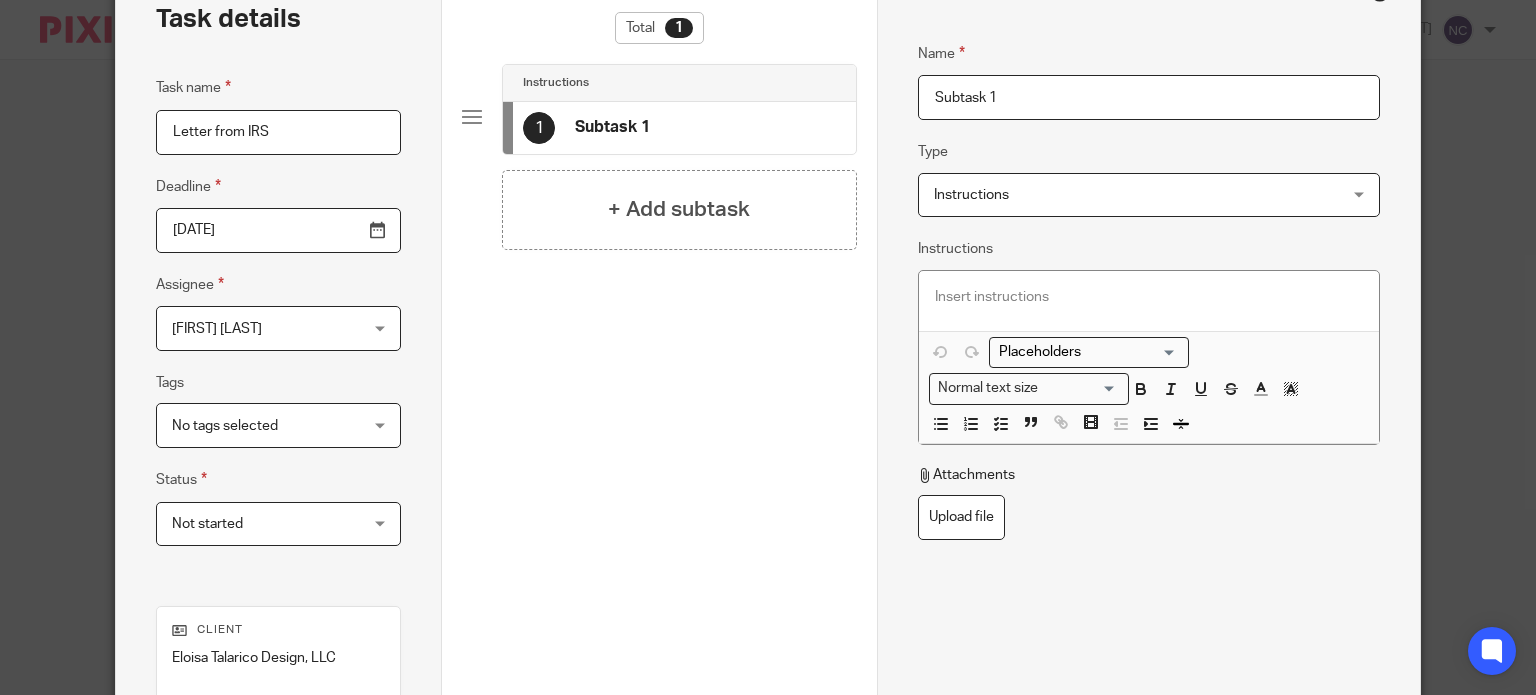 click on "Subtask 1" at bounding box center (1149, 97) 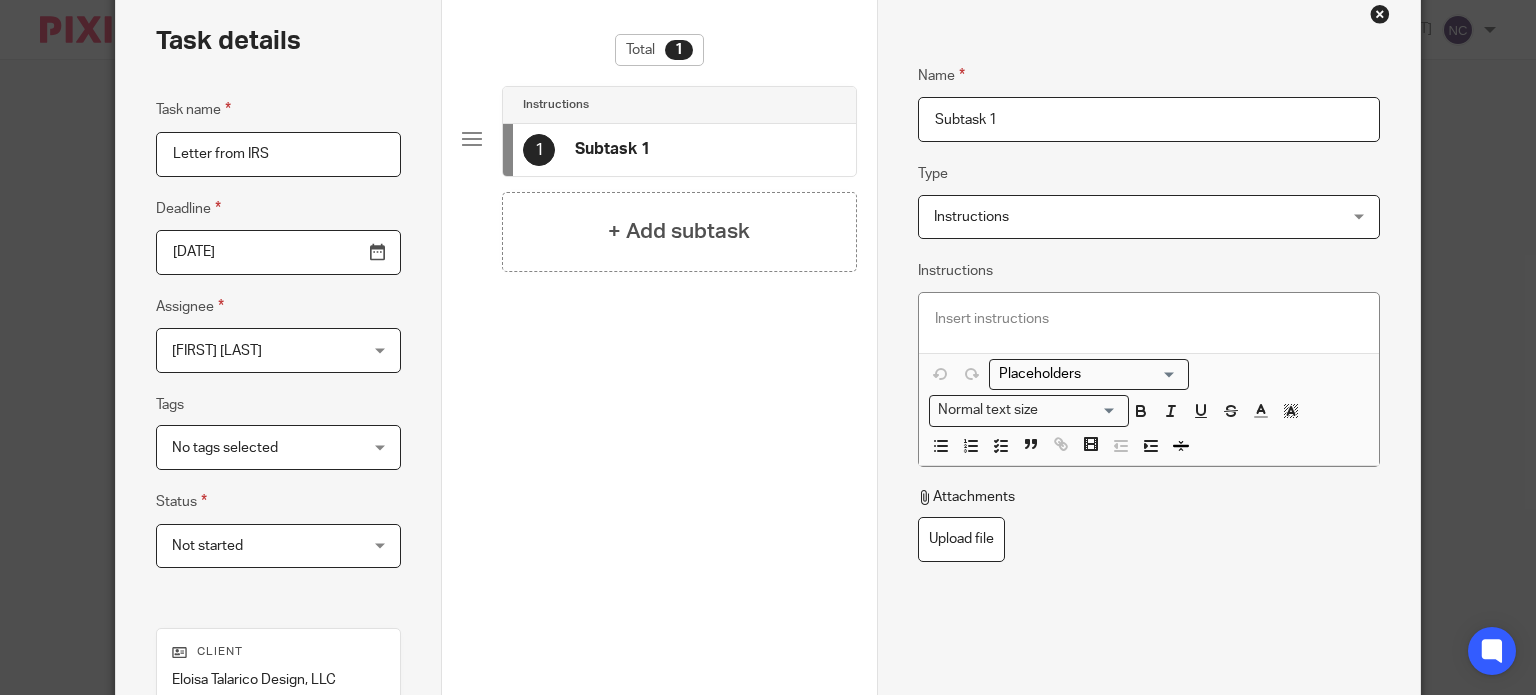 scroll, scrollTop: 100, scrollLeft: 0, axis: vertical 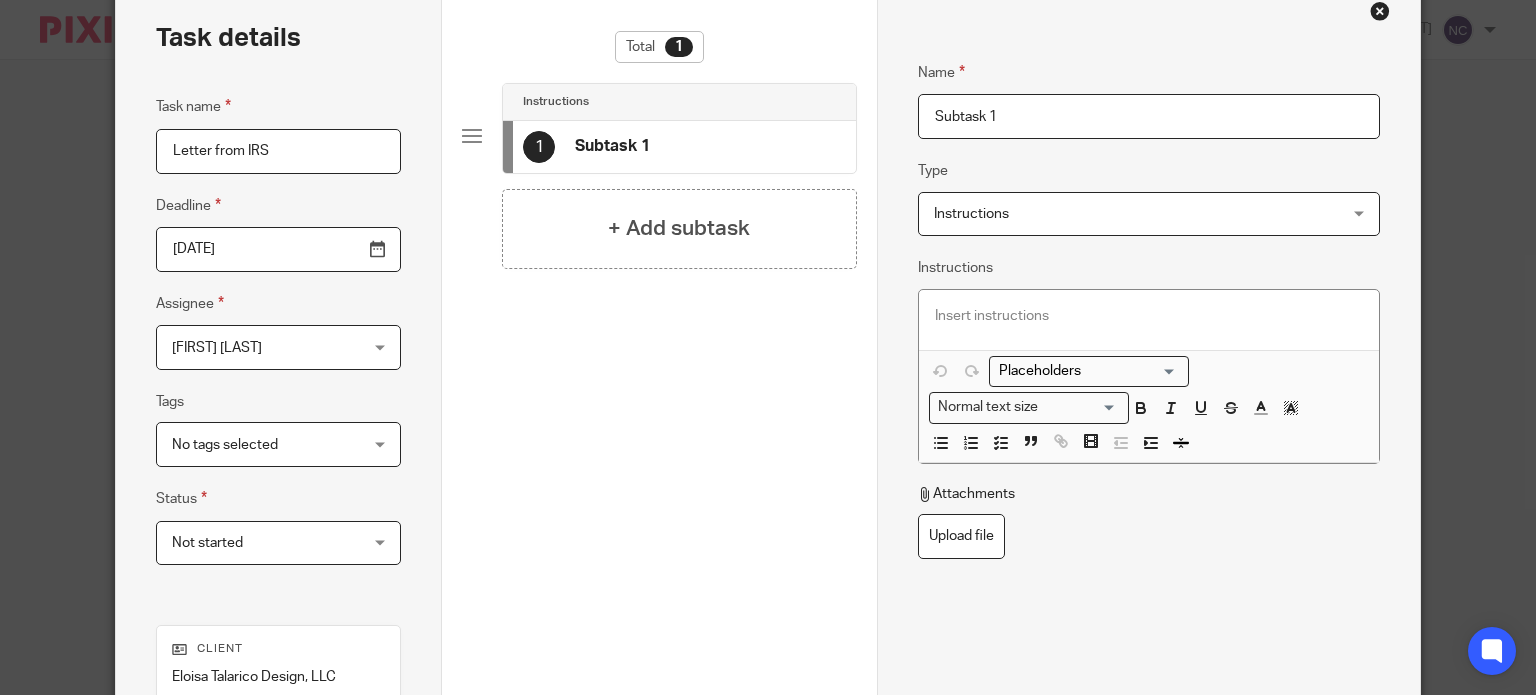 click on "Attachments" at bounding box center (966, 494) 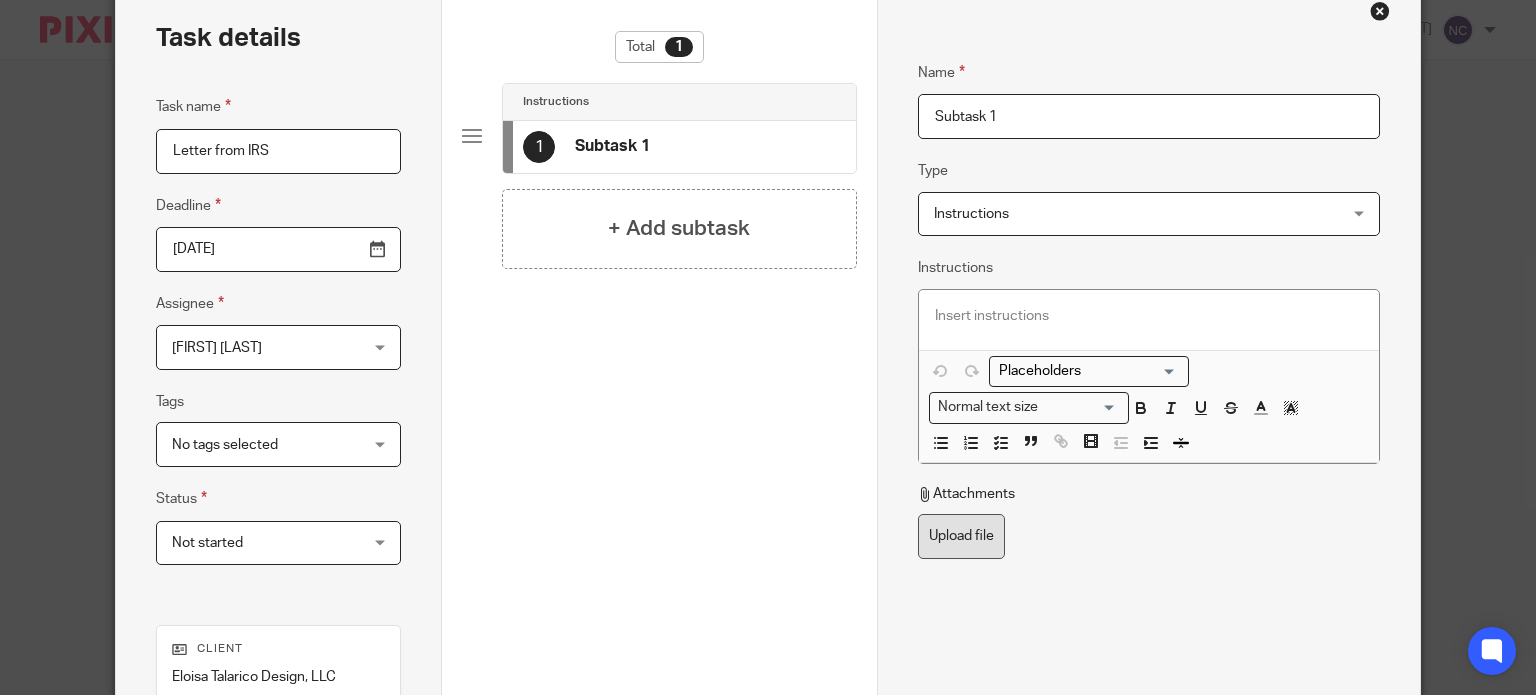 click on "Upload file" at bounding box center (961, 536) 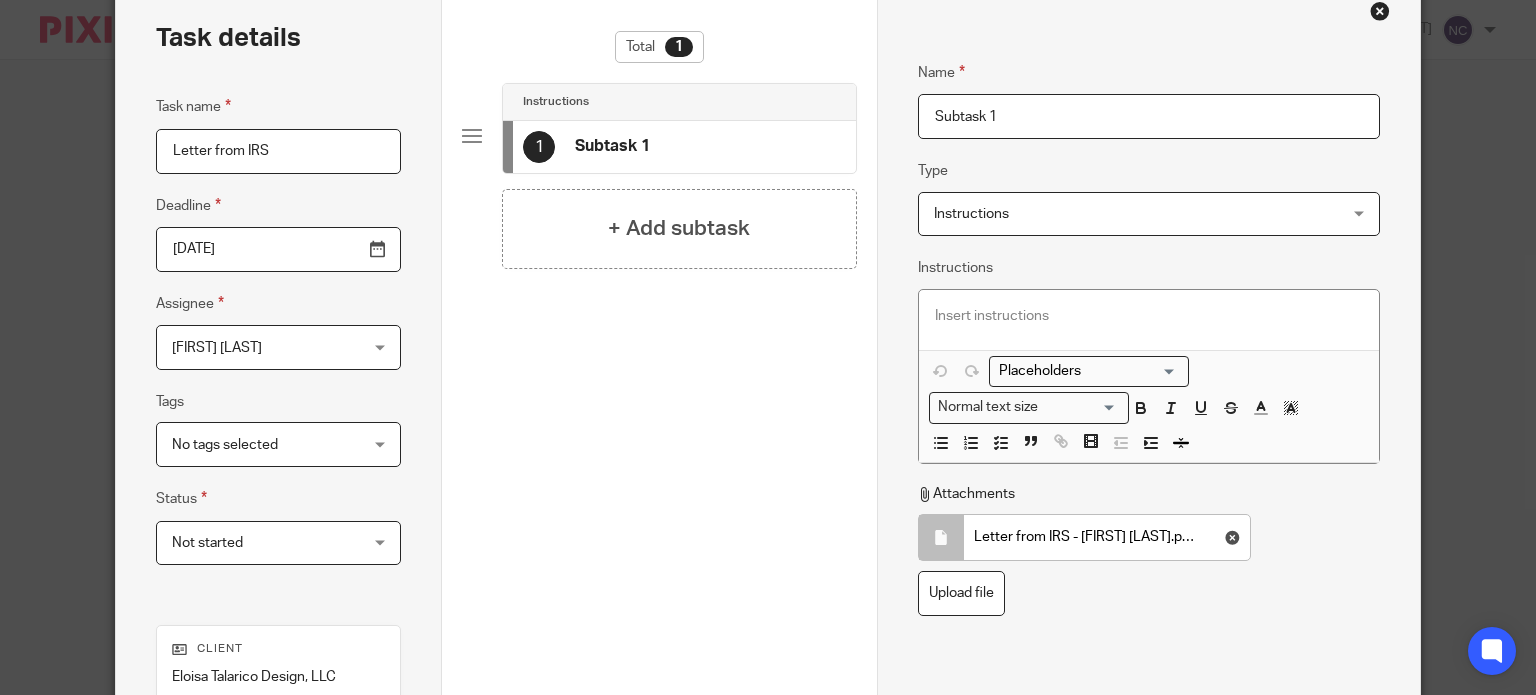 click on "Instructions" at bounding box center [1112, 214] 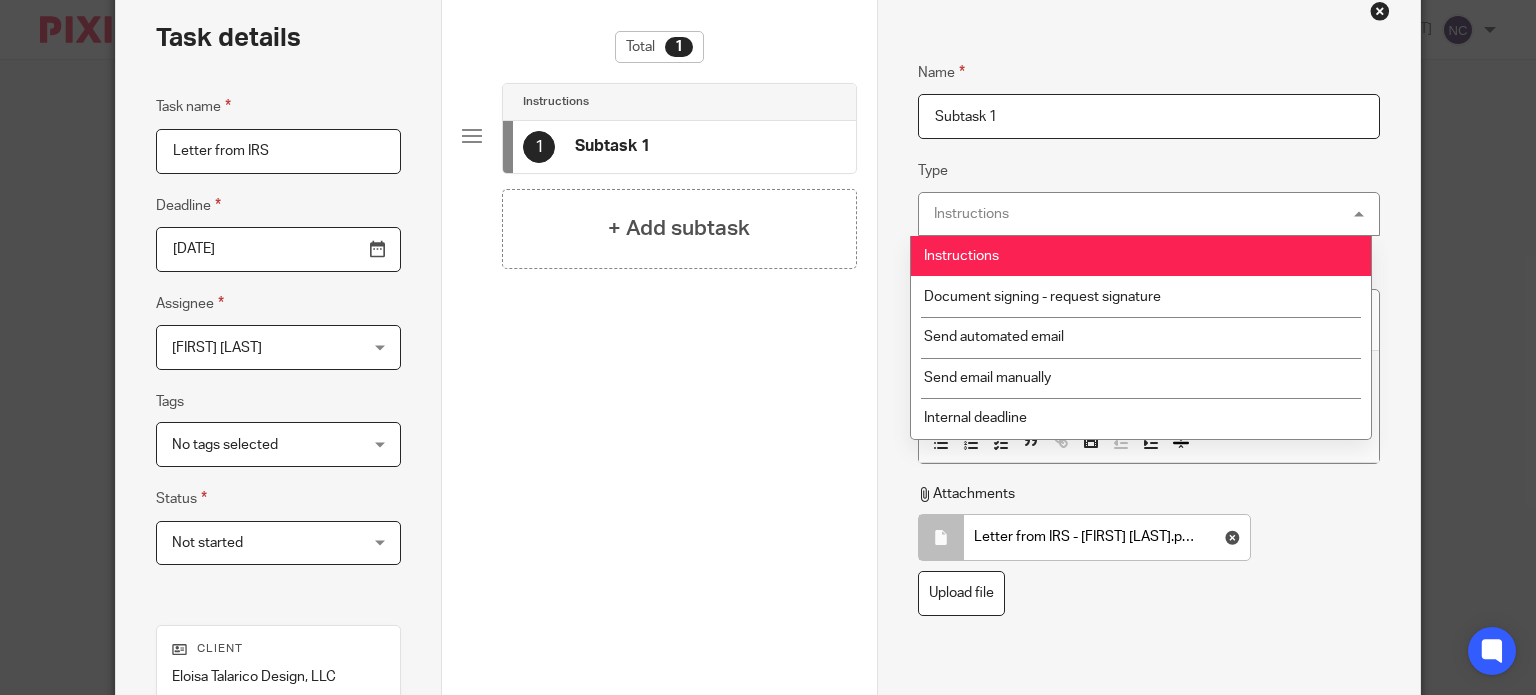 click on "Total
1
Instructions
1
Subtask 1
+ Add subtask" at bounding box center (659, 316) 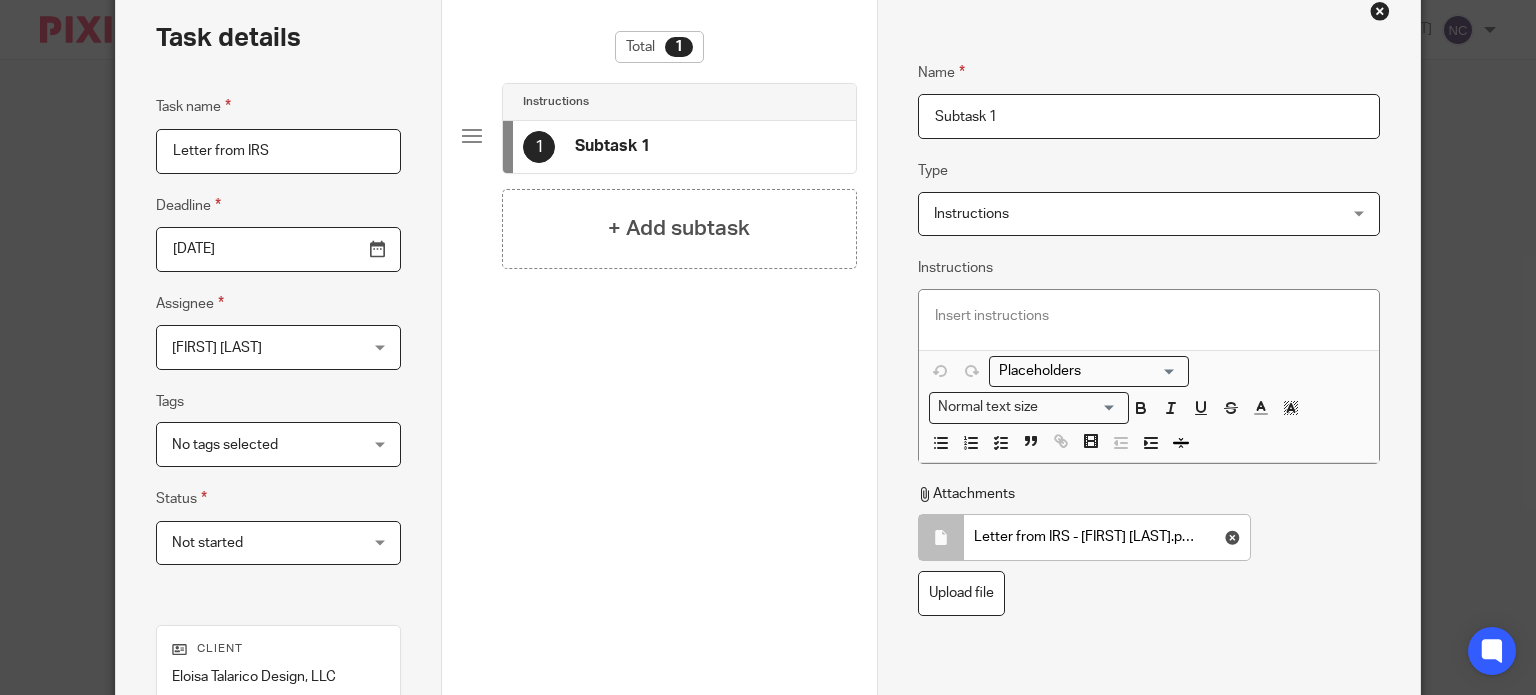 click on "Subtask 1" at bounding box center [1149, 116] 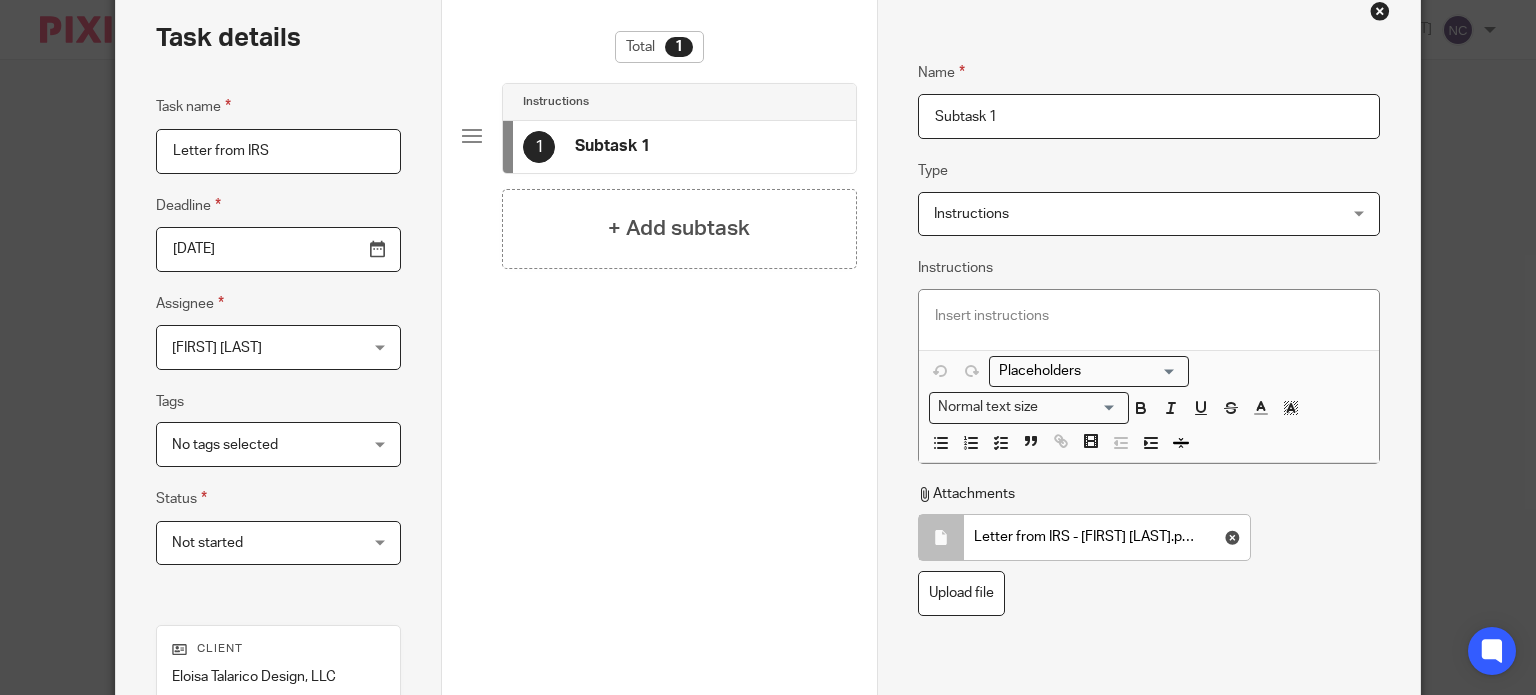 click on "Subtask 1" at bounding box center [1149, 116] 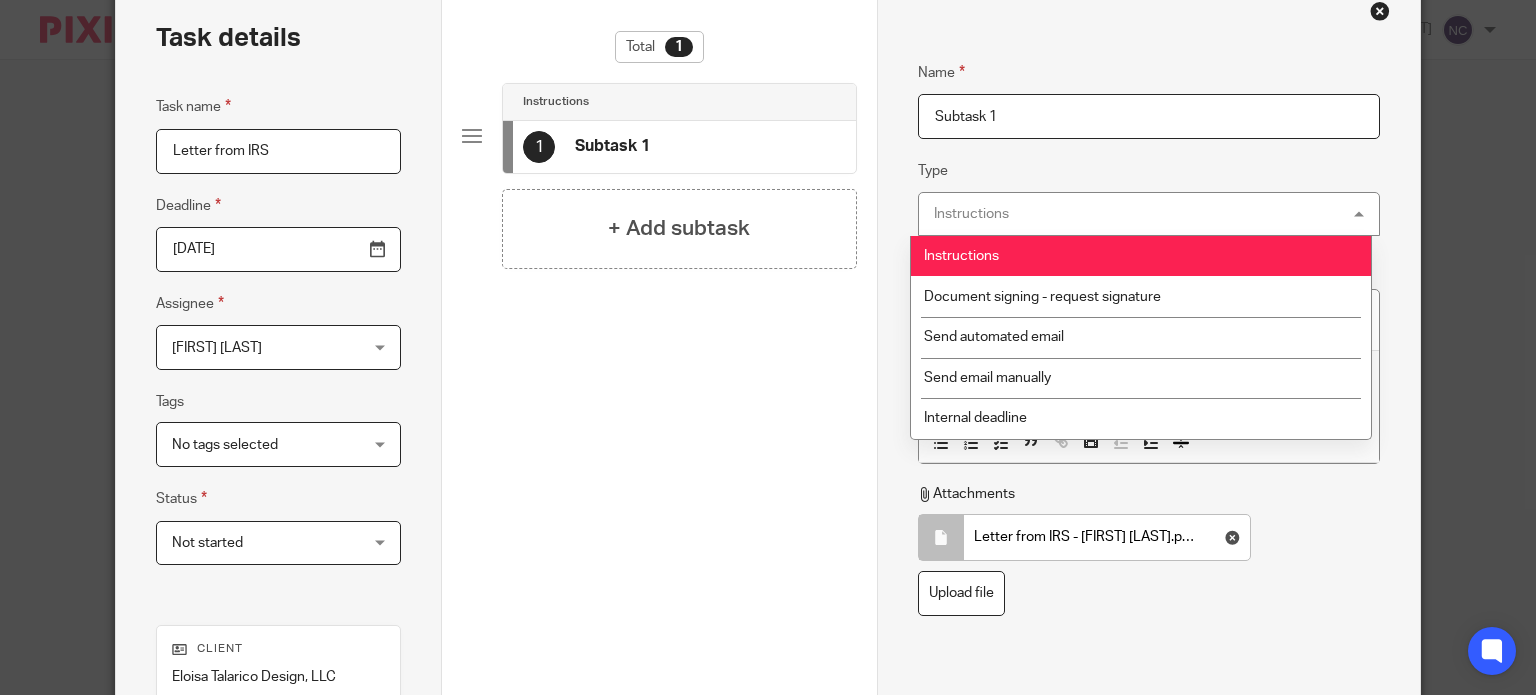 click on "Name   Subtask 1   Type
Instructions
Instructions
Instructions
Document signing - request signature
Send automated email
Send email manually
Internal deadline
JobTemplate::TaskInstruction   Instructions                         Loading...
Normal text size
Loading...
Remove
Edit
Insert new video
Copy and paste the video URL. Youtube, Vimeo and Loom URLs are supported.
Close
Submit" at bounding box center [1148, 457] 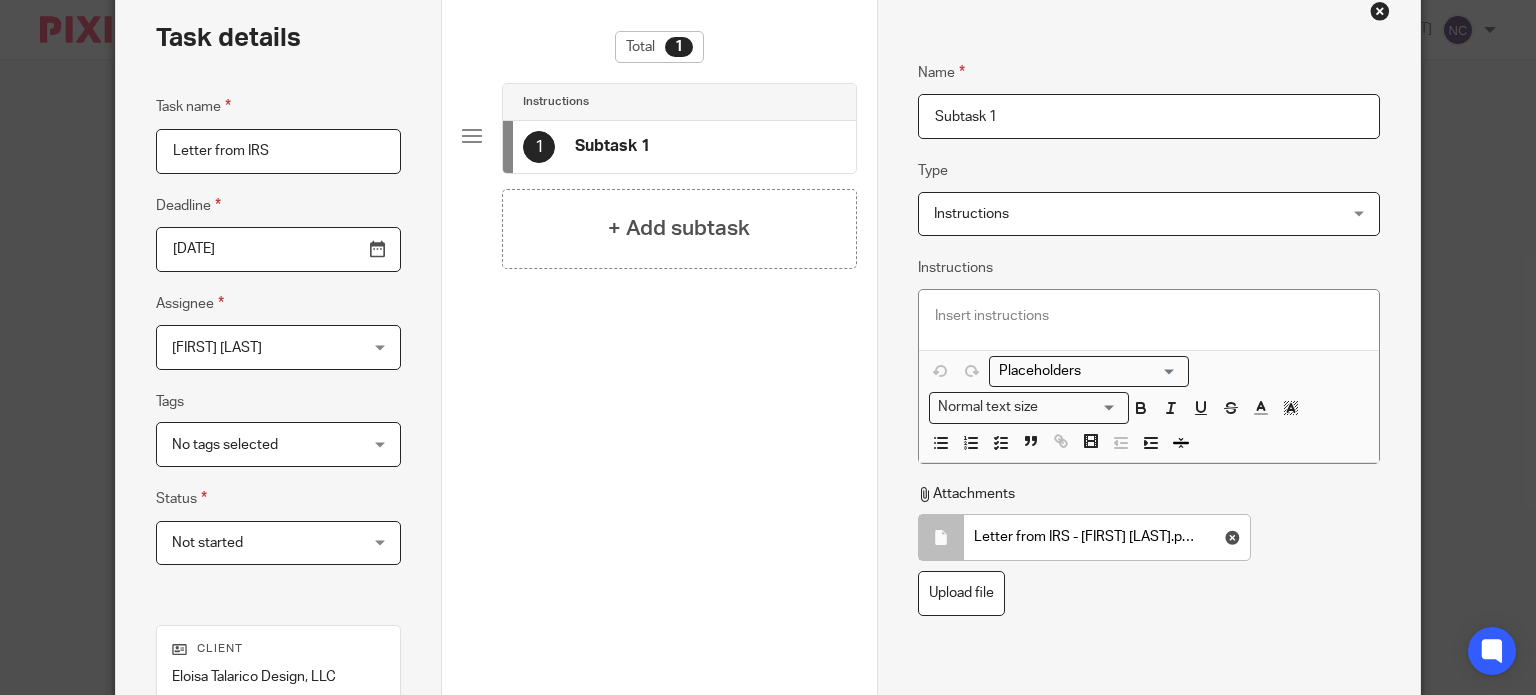 click at bounding box center (1149, 320) 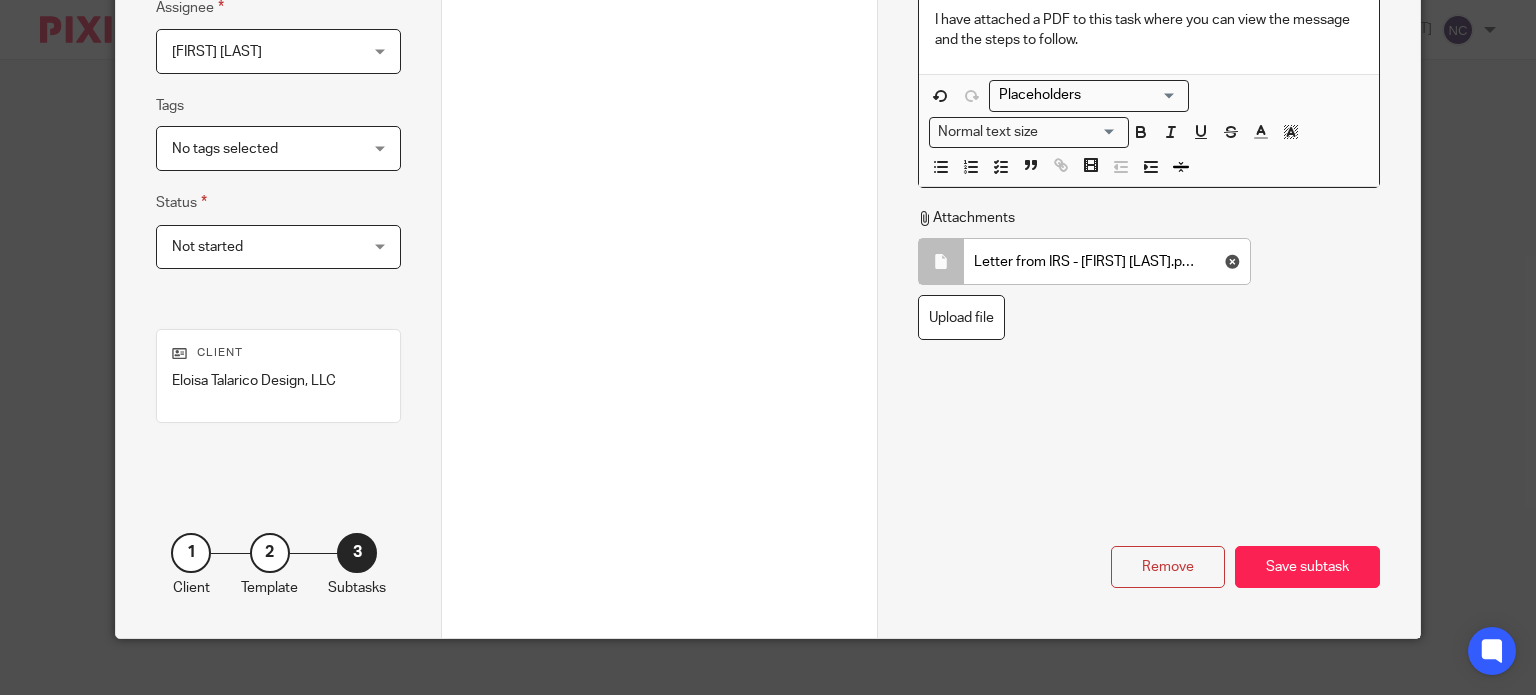 scroll, scrollTop: 400, scrollLeft: 0, axis: vertical 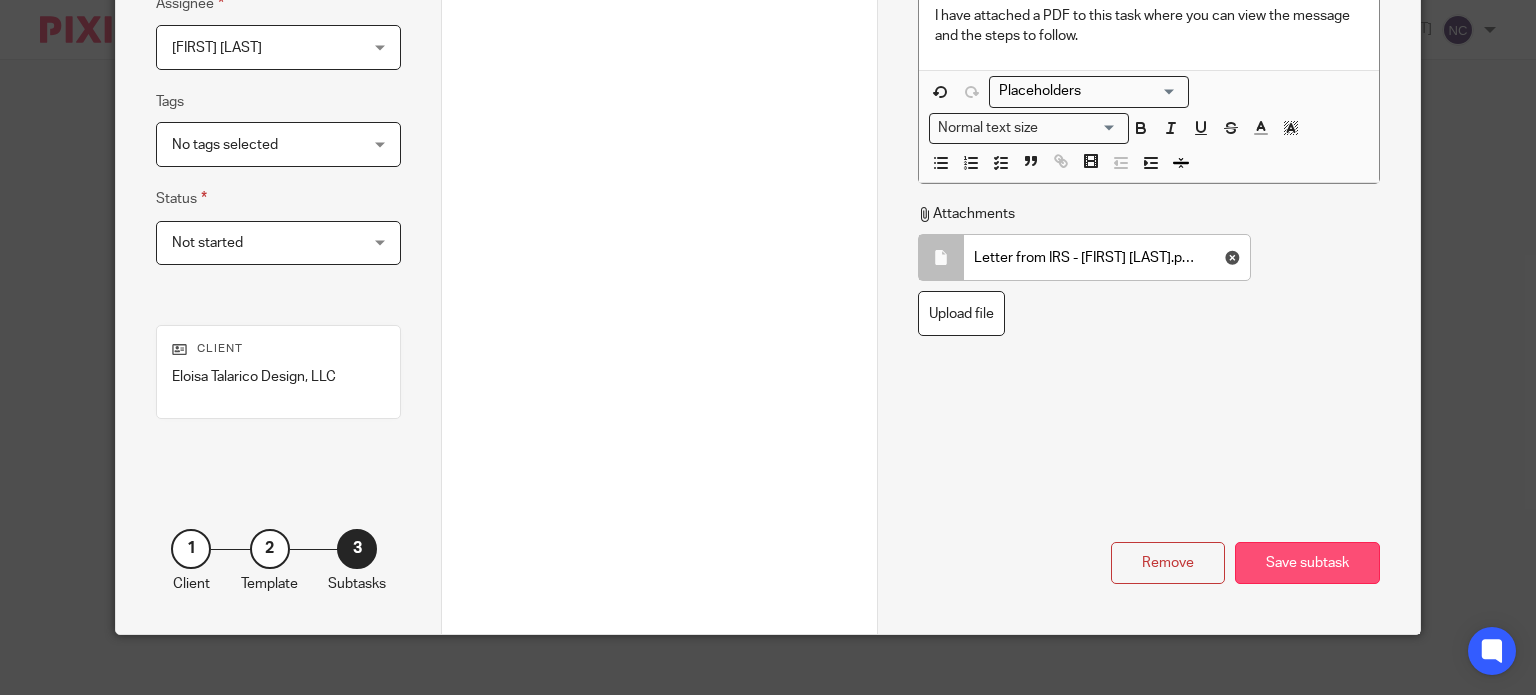 click on "Save subtask" at bounding box center [1307, 563] 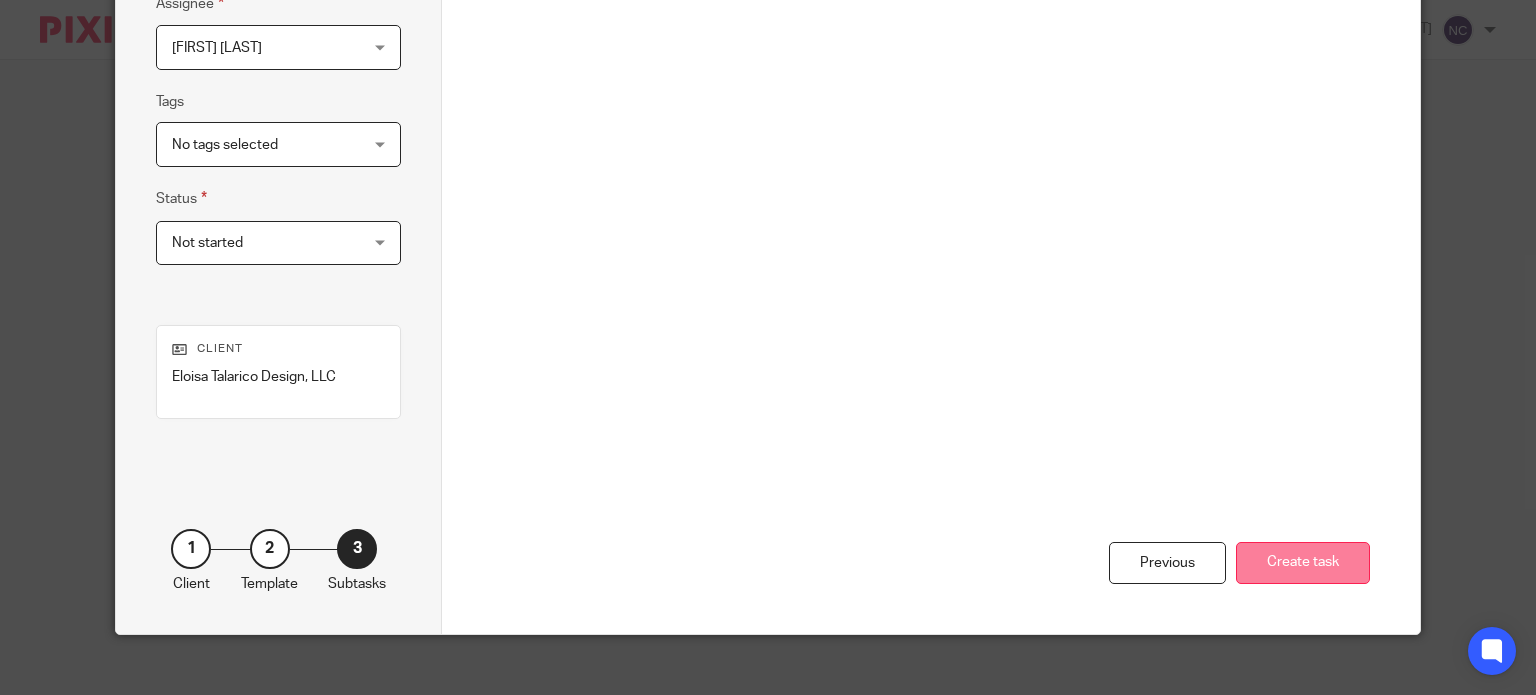 click on "Create task" at bounding box center (1303, 563) 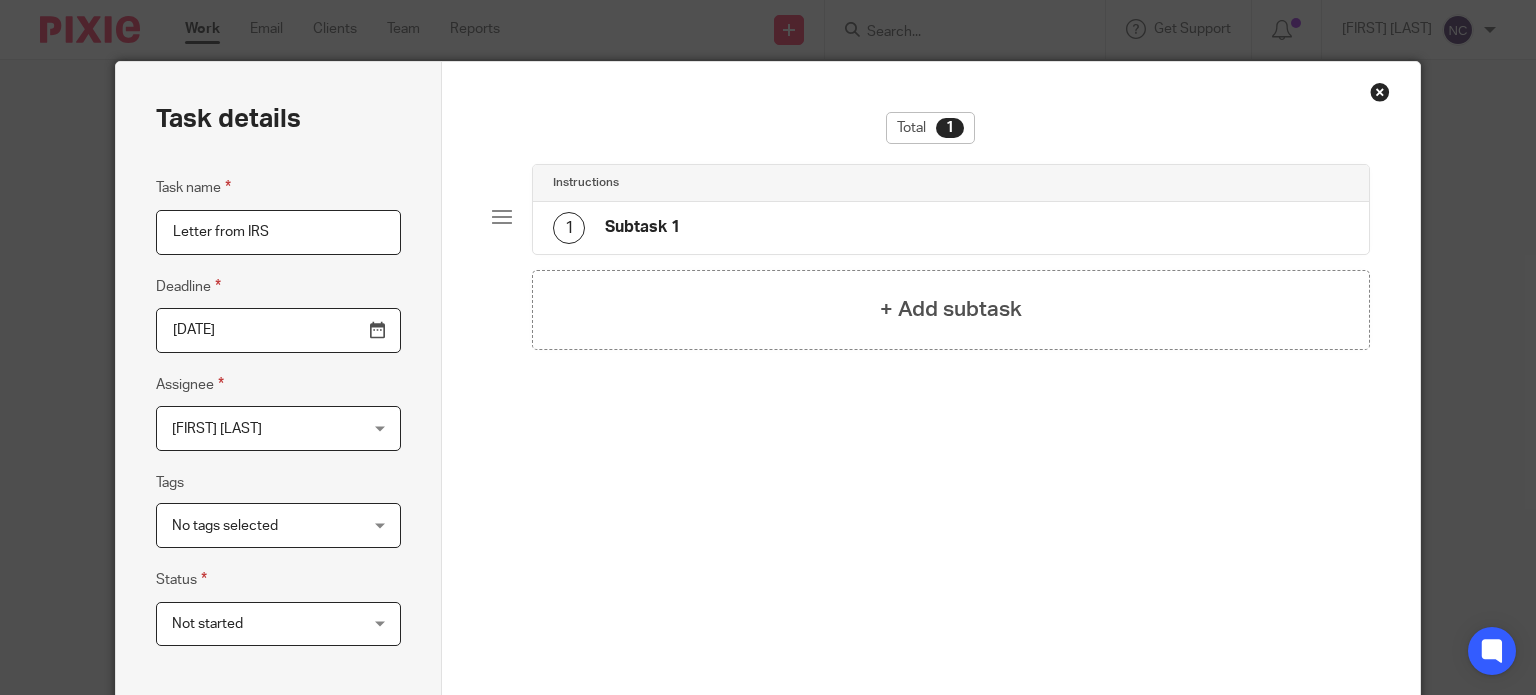 scroll, scrollTop: 0, scrollLeft: 0, axis: both 